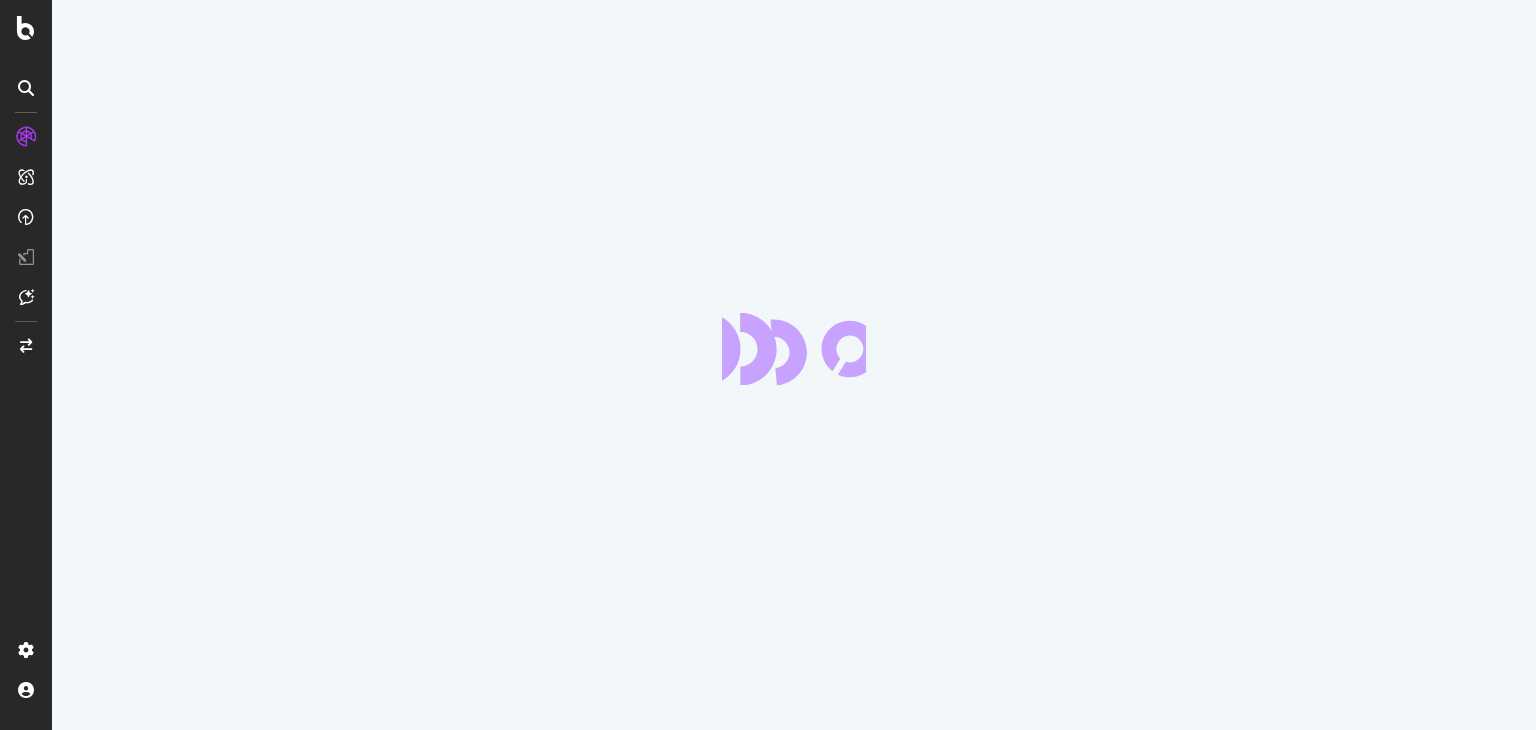 scroll, scrollTop: 0, scrollLeft: 0, axis: both 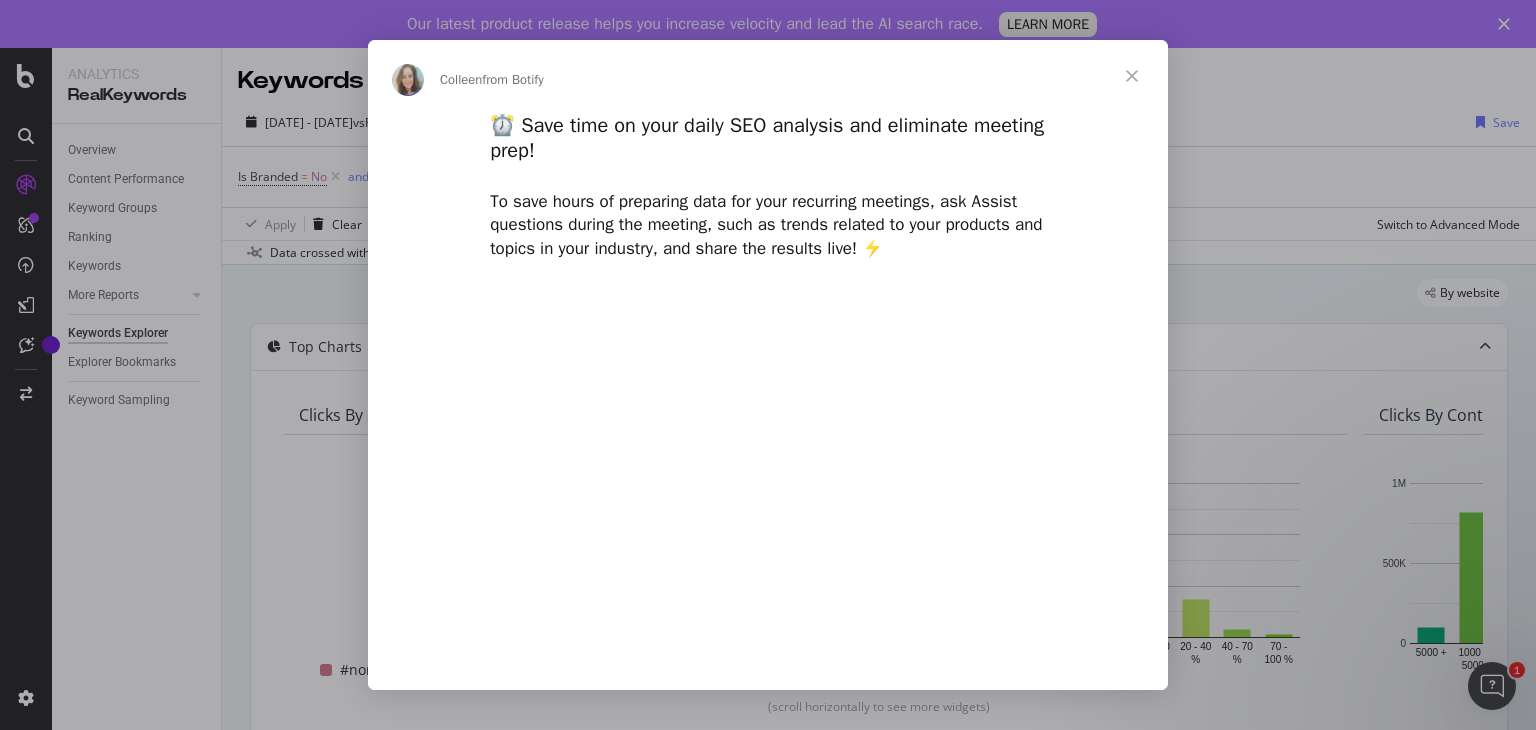 type on "[NUMBER]" 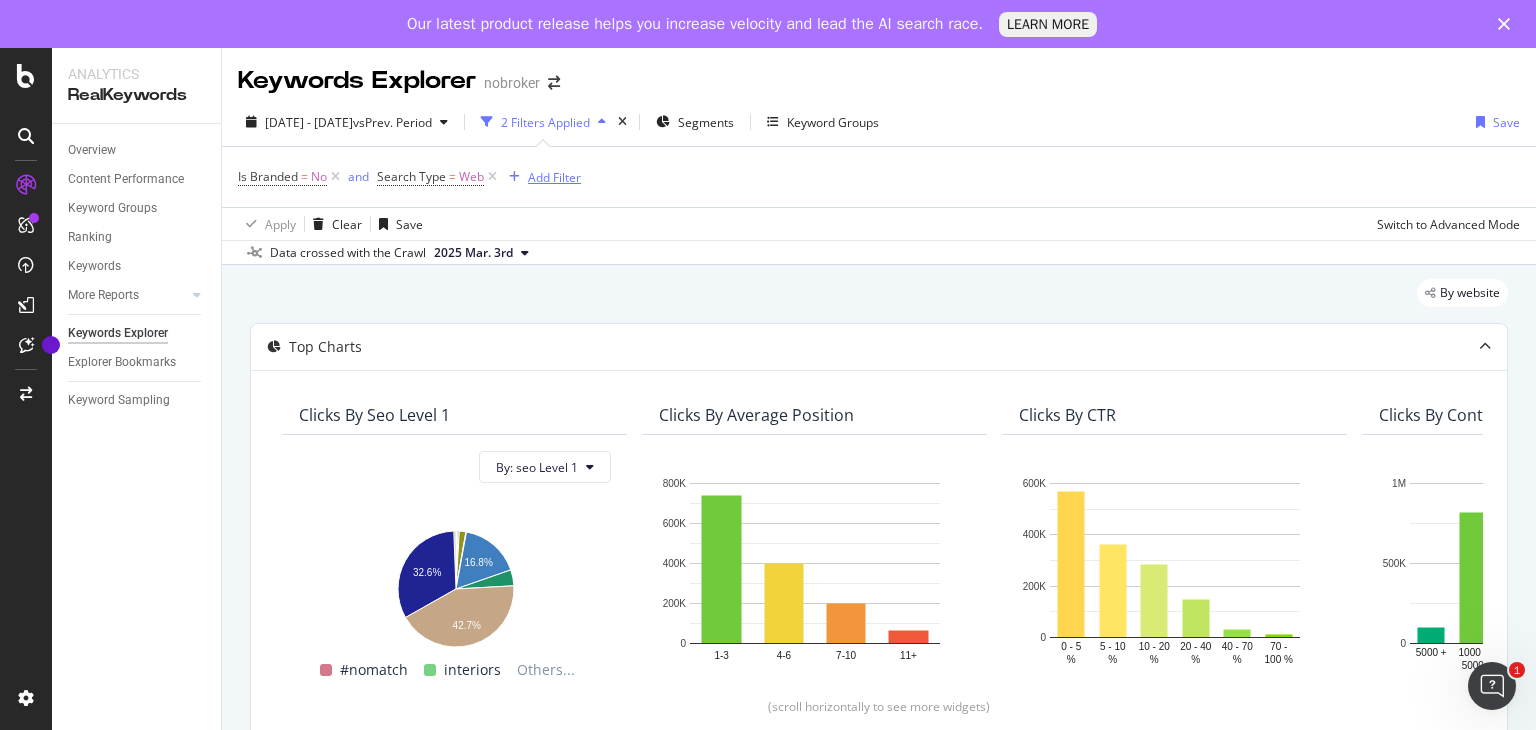 click on "Add Filter" at bounding box center [554, 177] 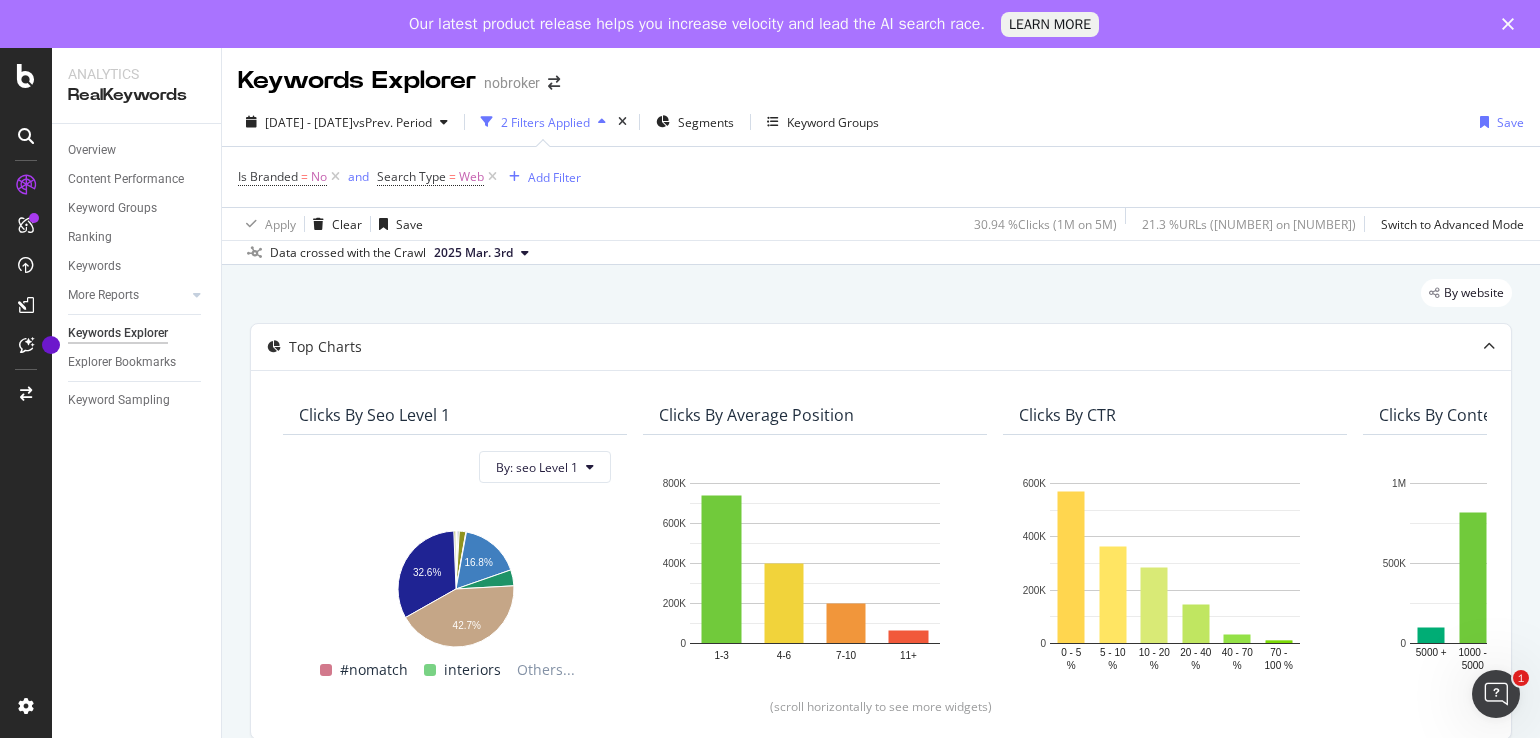 click on "Is Branded   =     No and Search Type   =     Web Add Filter" at bounding box center [881, 177] 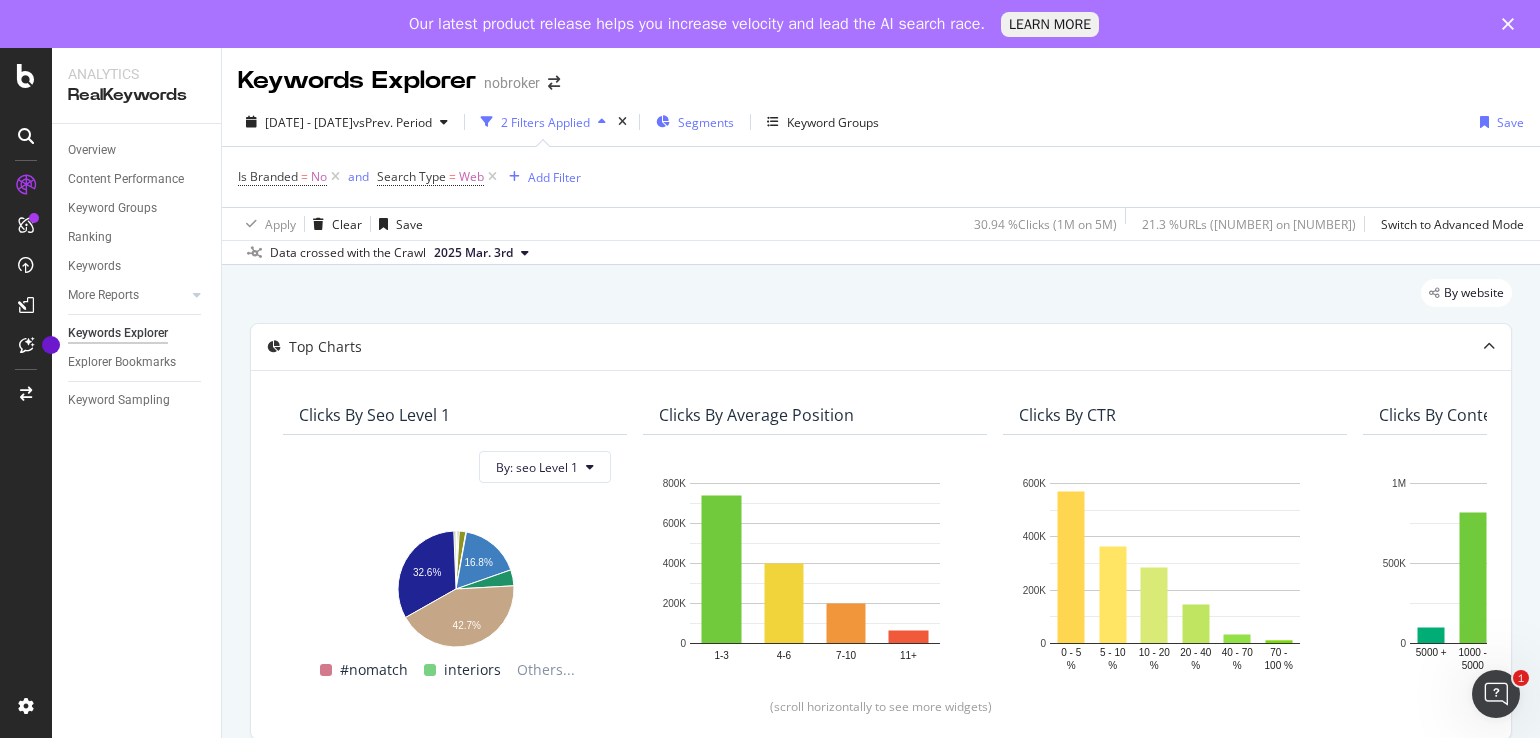 click on "Segments" at bounding box center (706, 122) 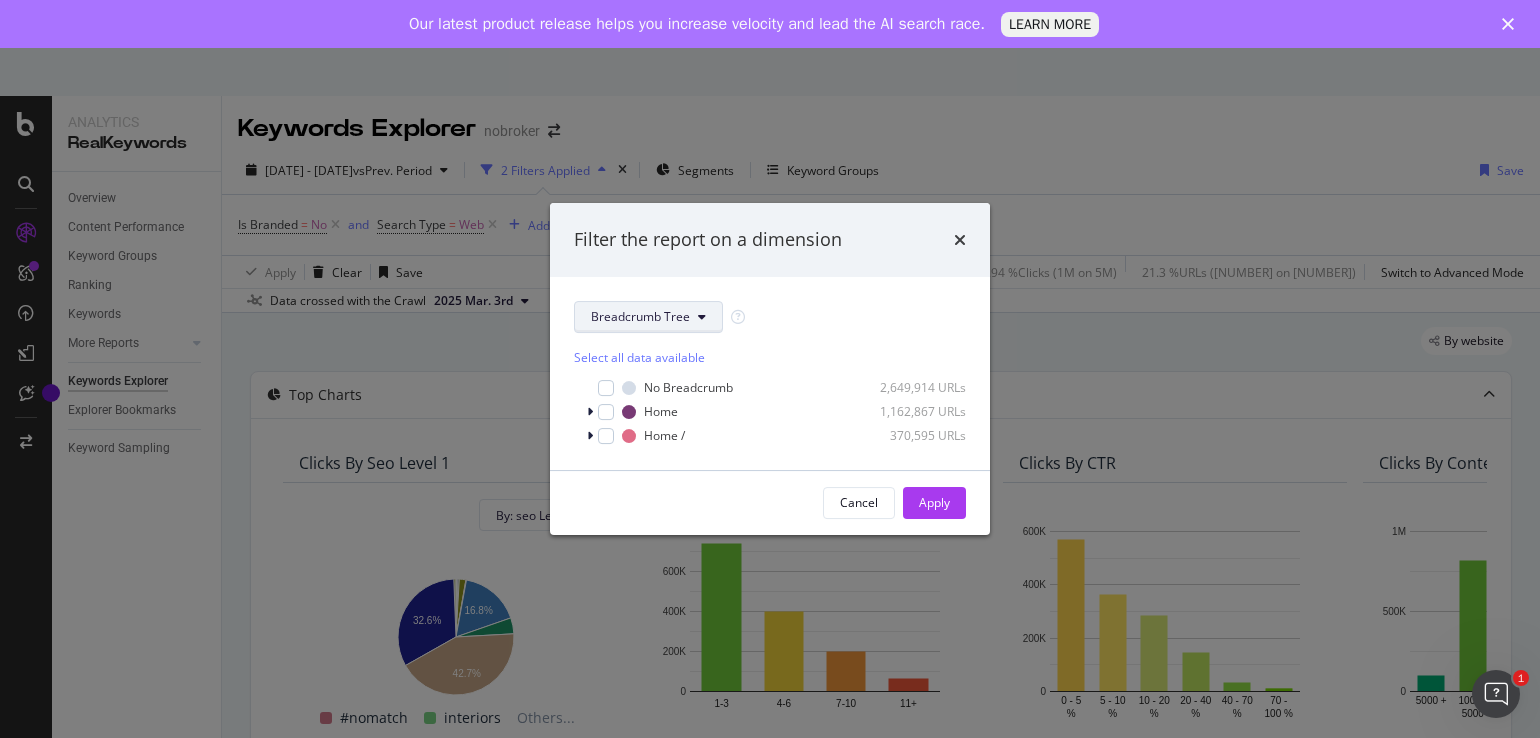 click at bounding box center (702, 317) 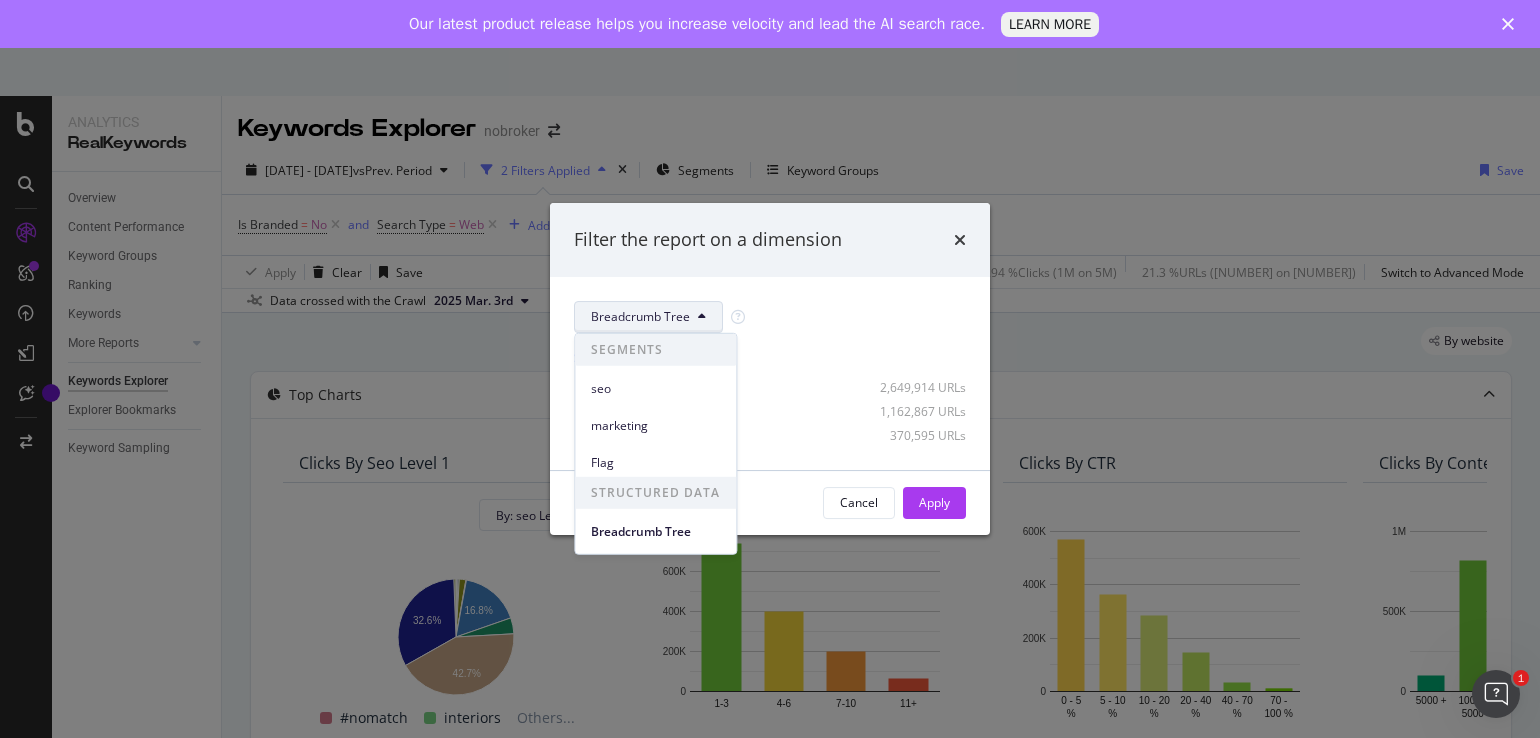 click on "marketing" at bounding box center (655, 421) 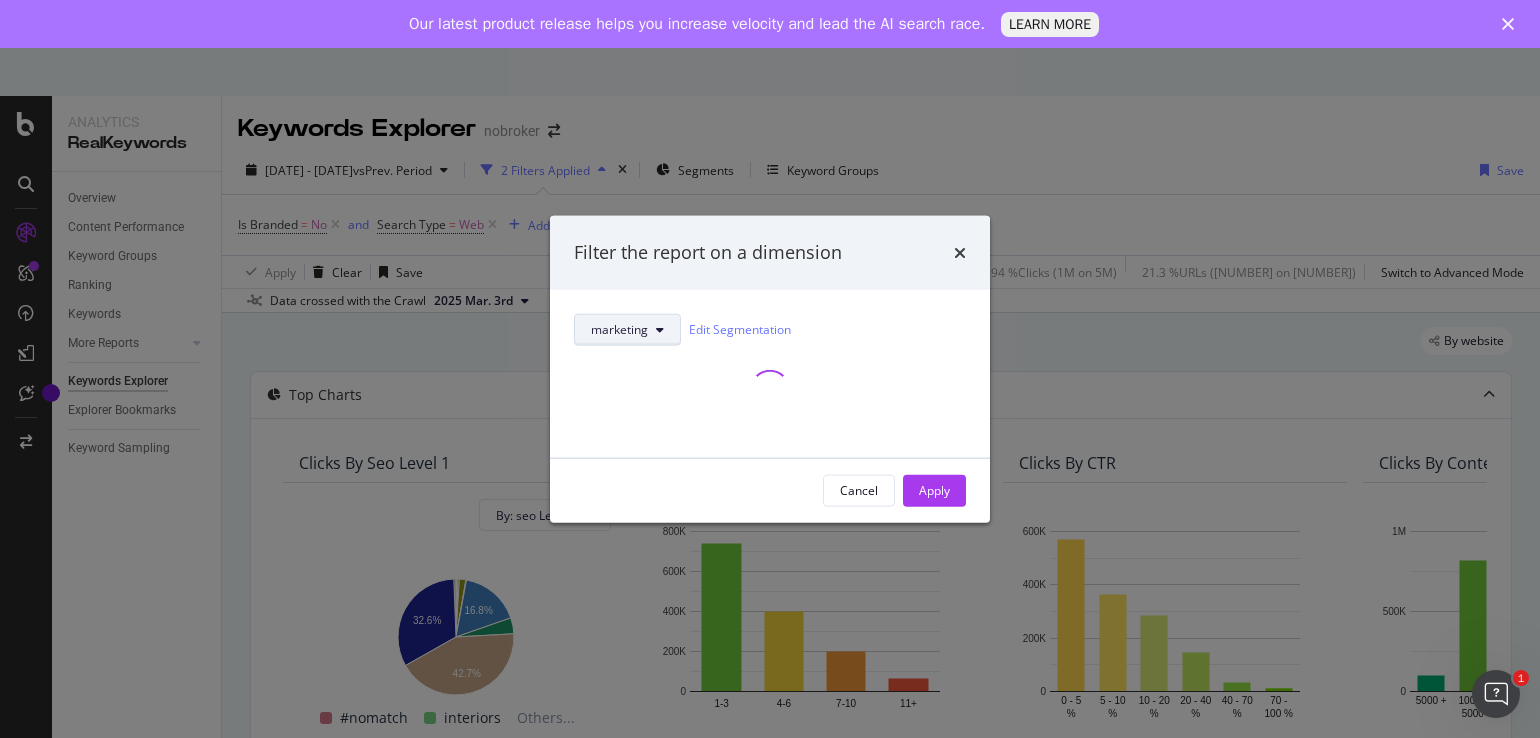 click on "marketing" at bounding box center [619, 329] 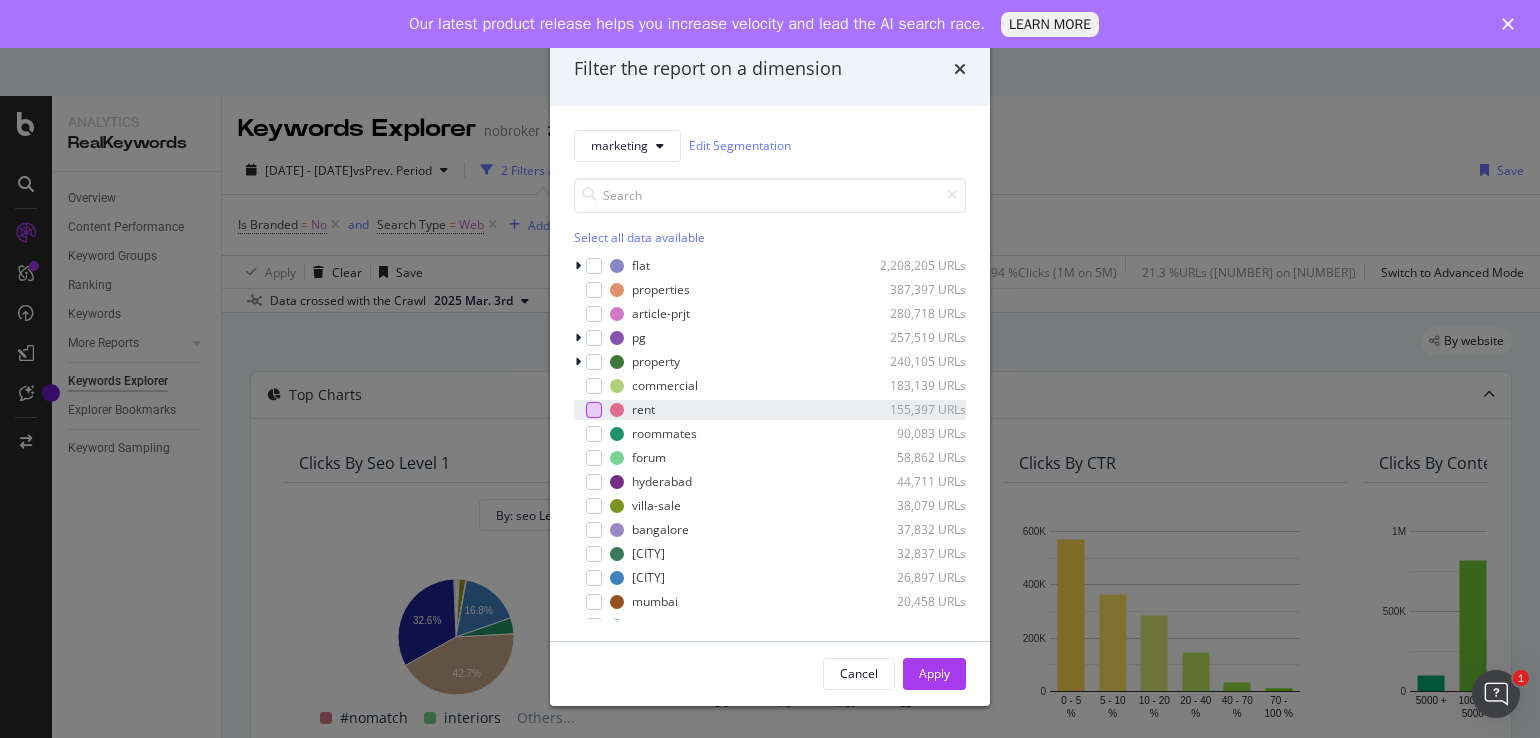 click at bounding box center (594, 410) 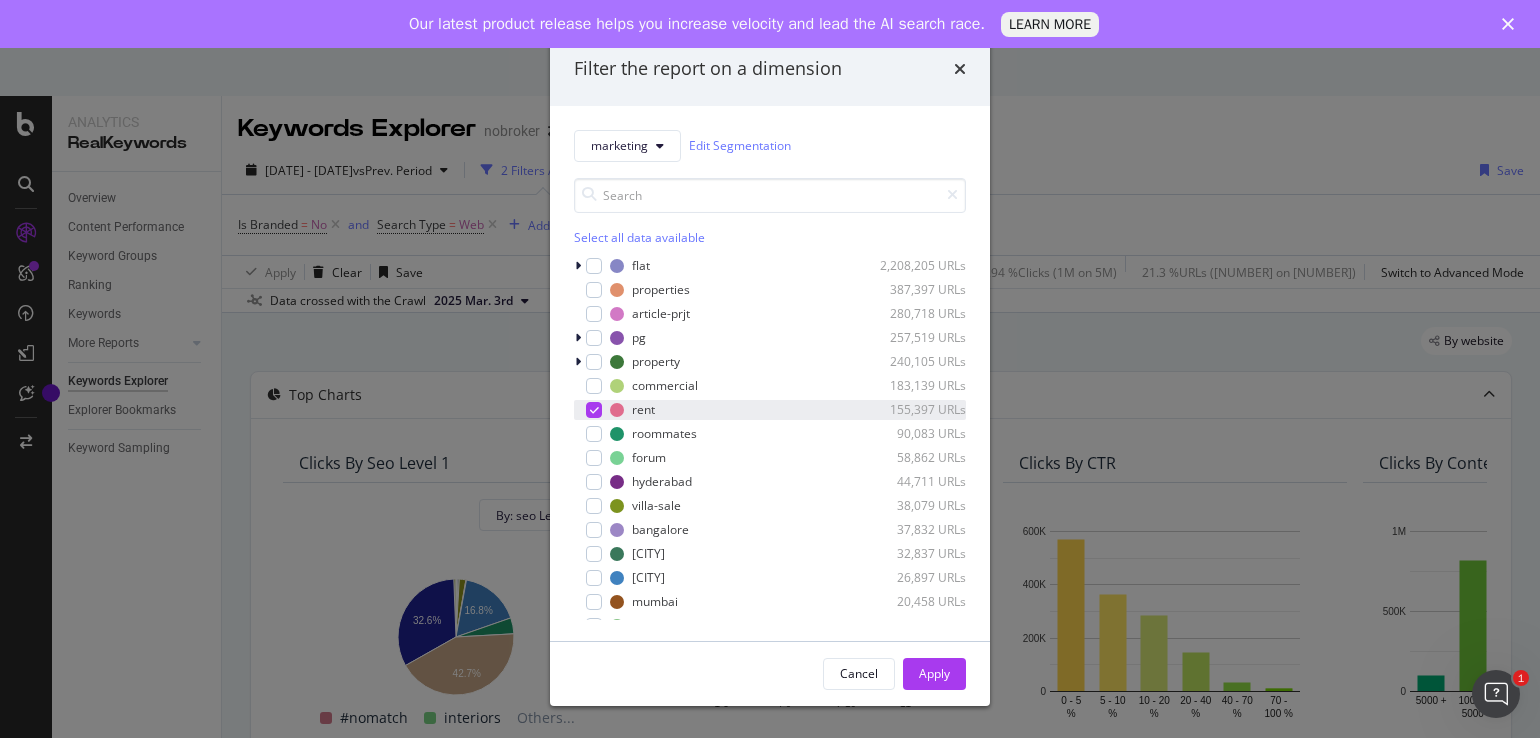 click at bounding box center [594, 410] 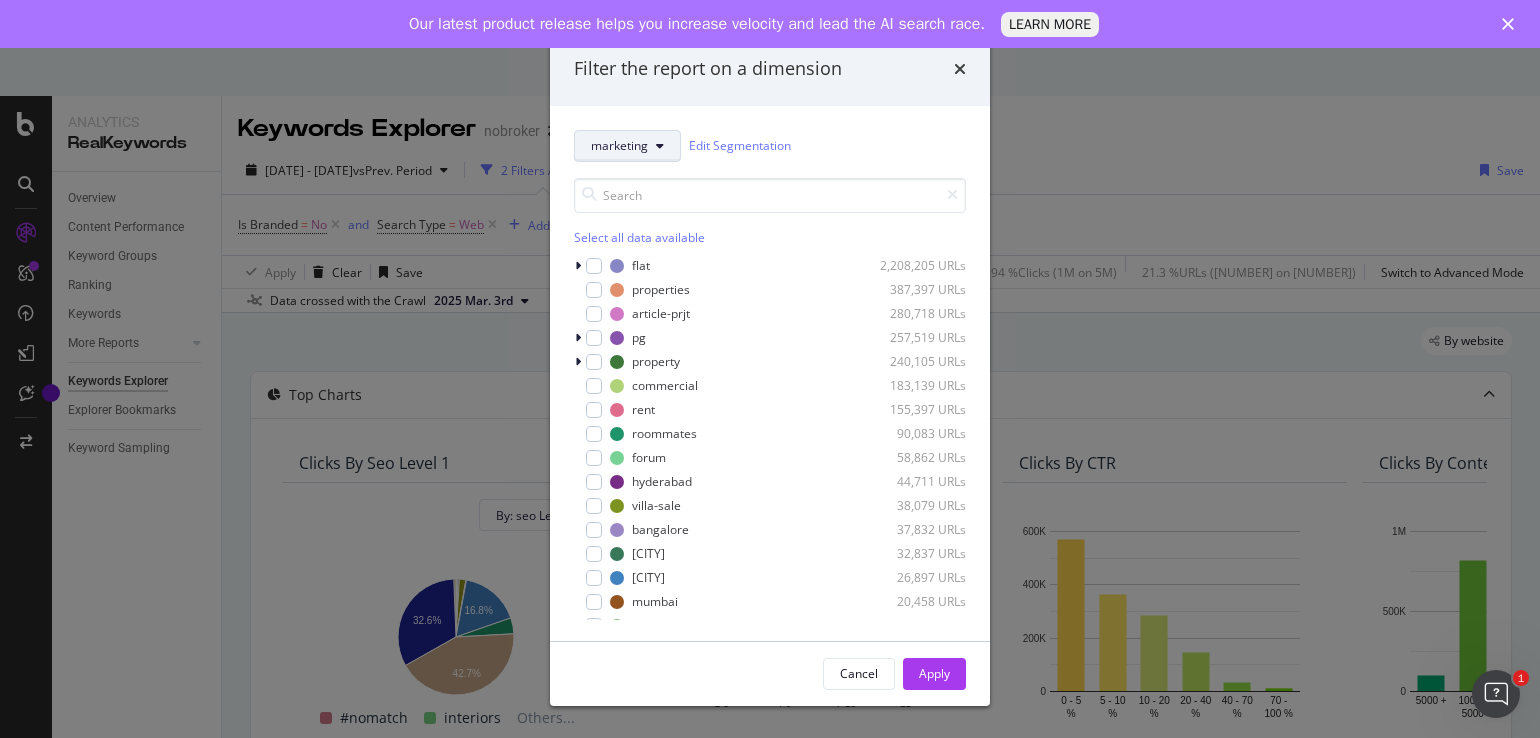 click on "marketing" at bounding box center [627, 146] 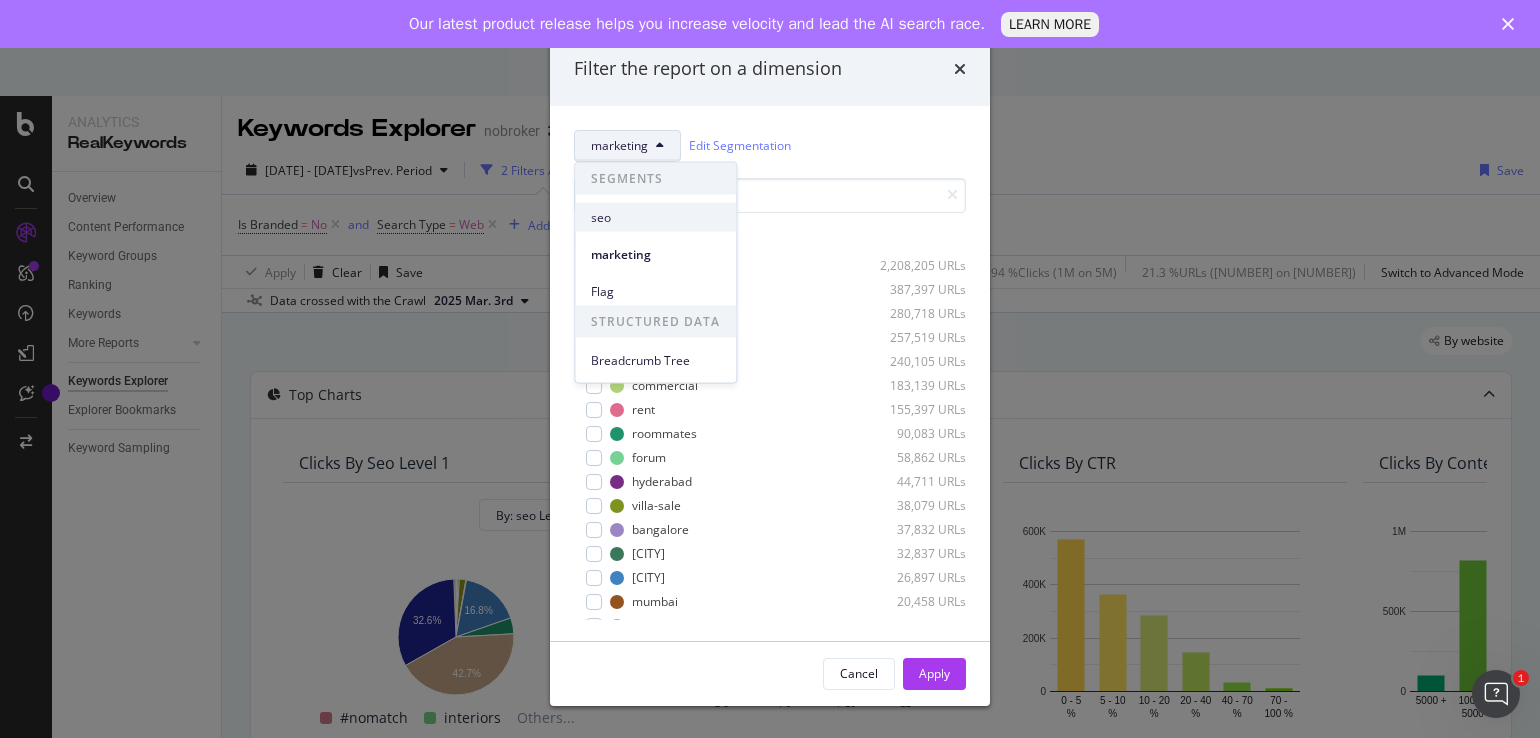 click on "seo" at bounding box center (655, 217) 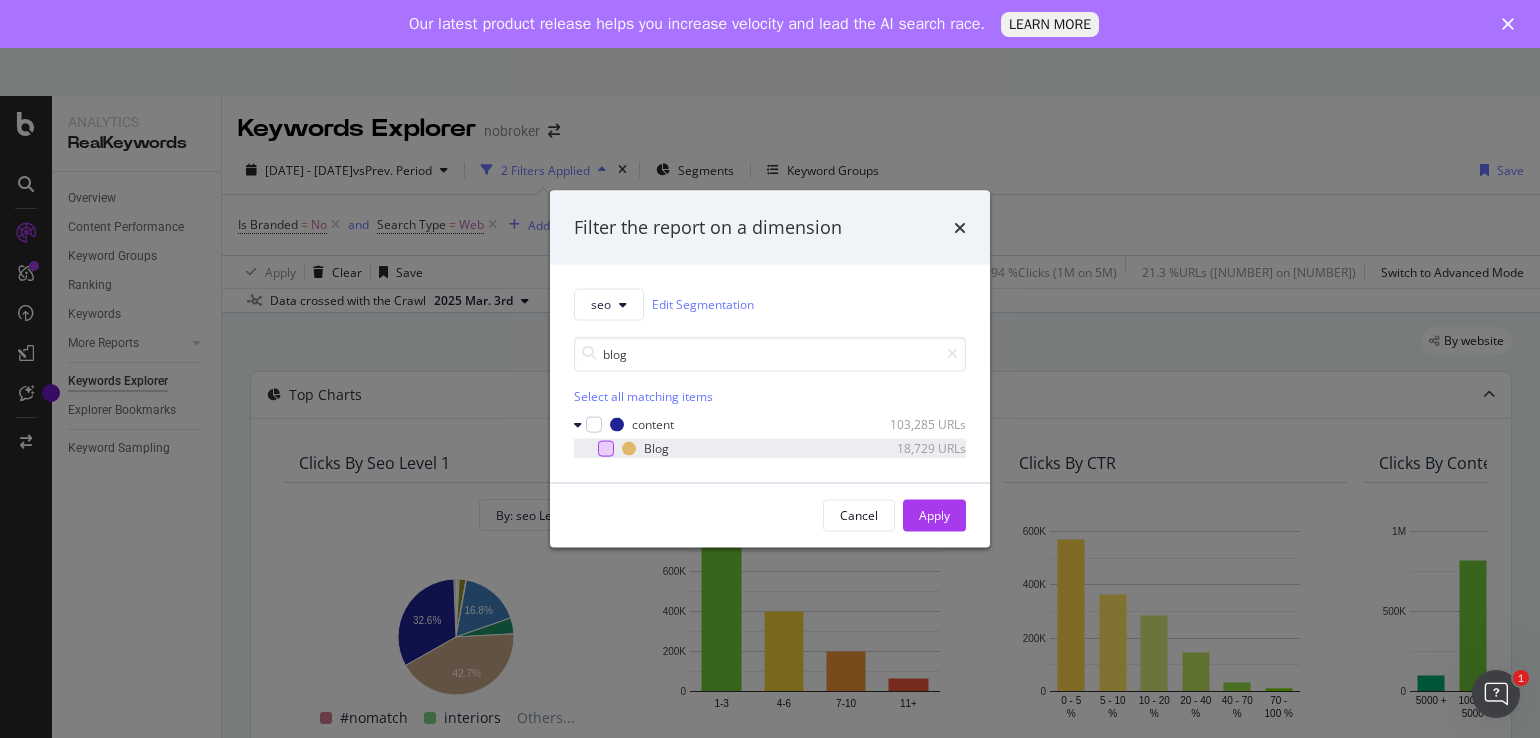 type on "blog" 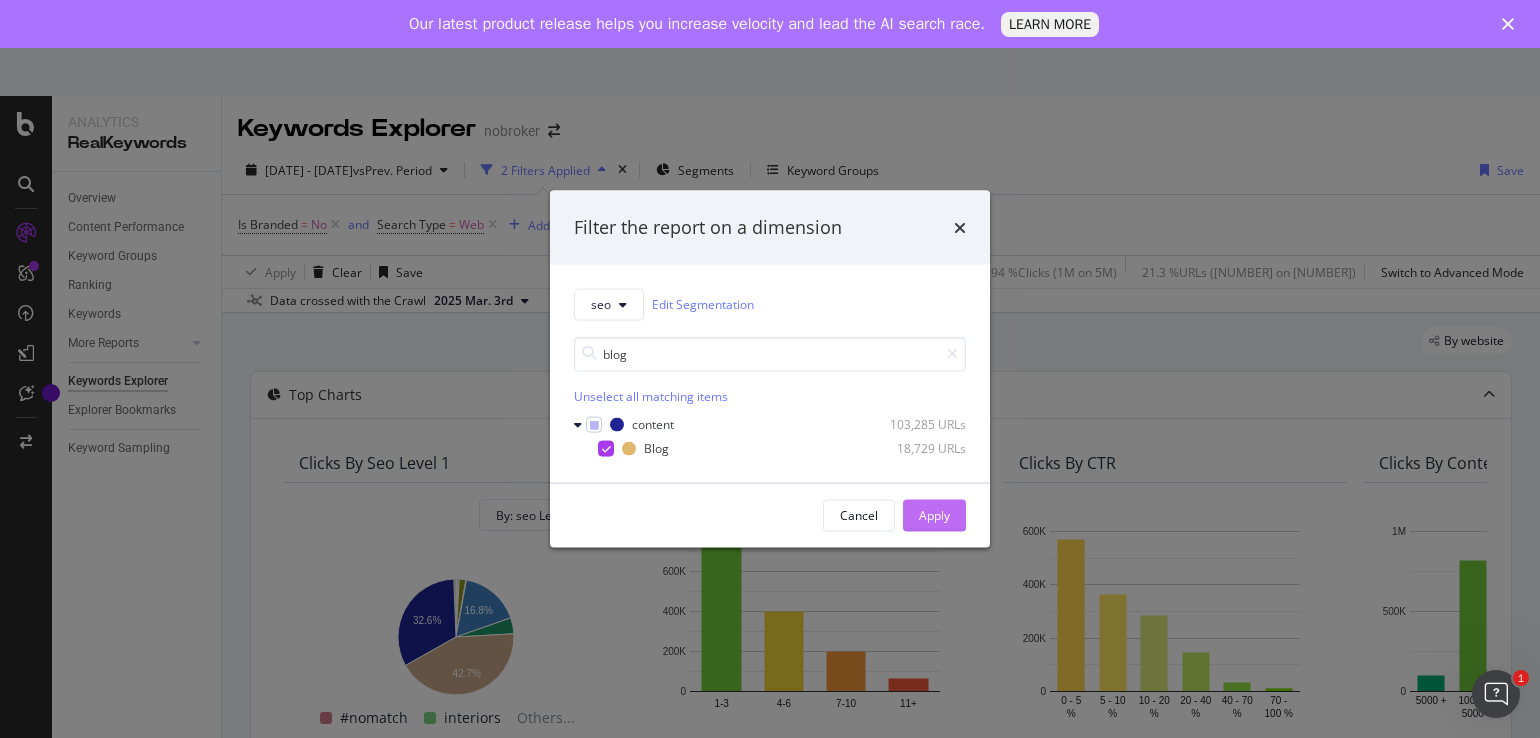click on "Apply" at bounding box center [934, 515] 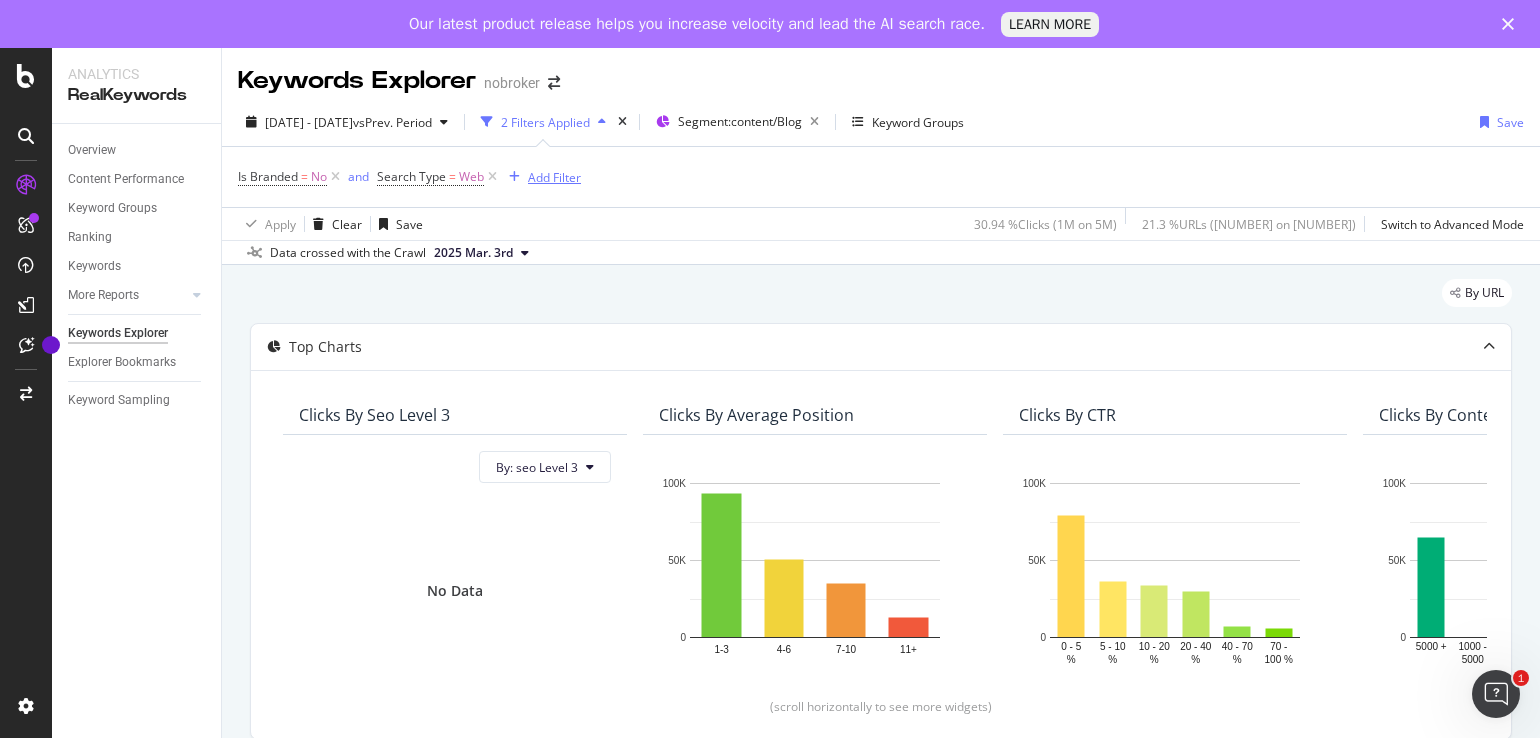 click on "Add Filter" at bounding box center (541, 177) 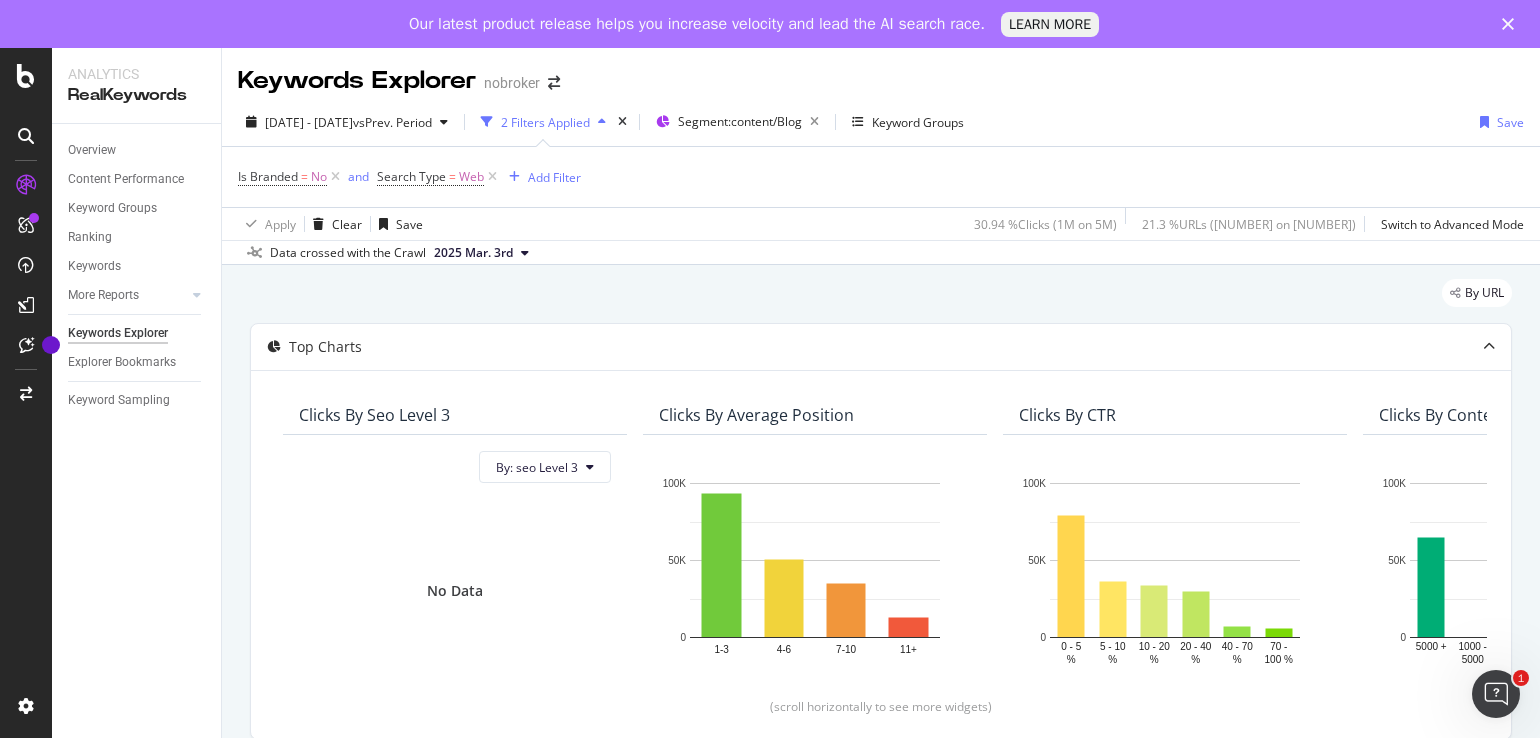 click on "Data crossed with the Crawl [DATE]" at bounding box center (881, 252) 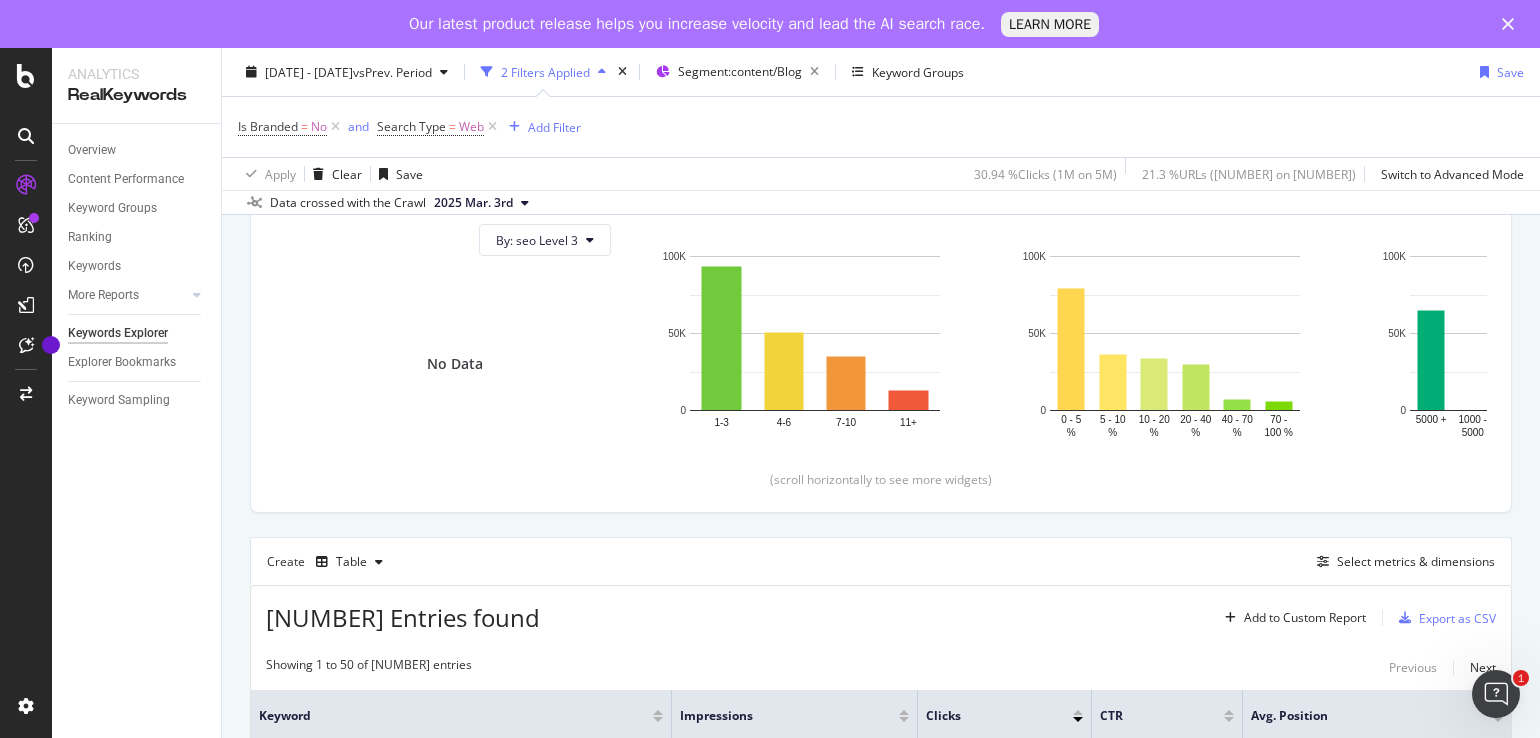 scroll, scrollTop: 231, scrollLeft: 0, axis: vertical 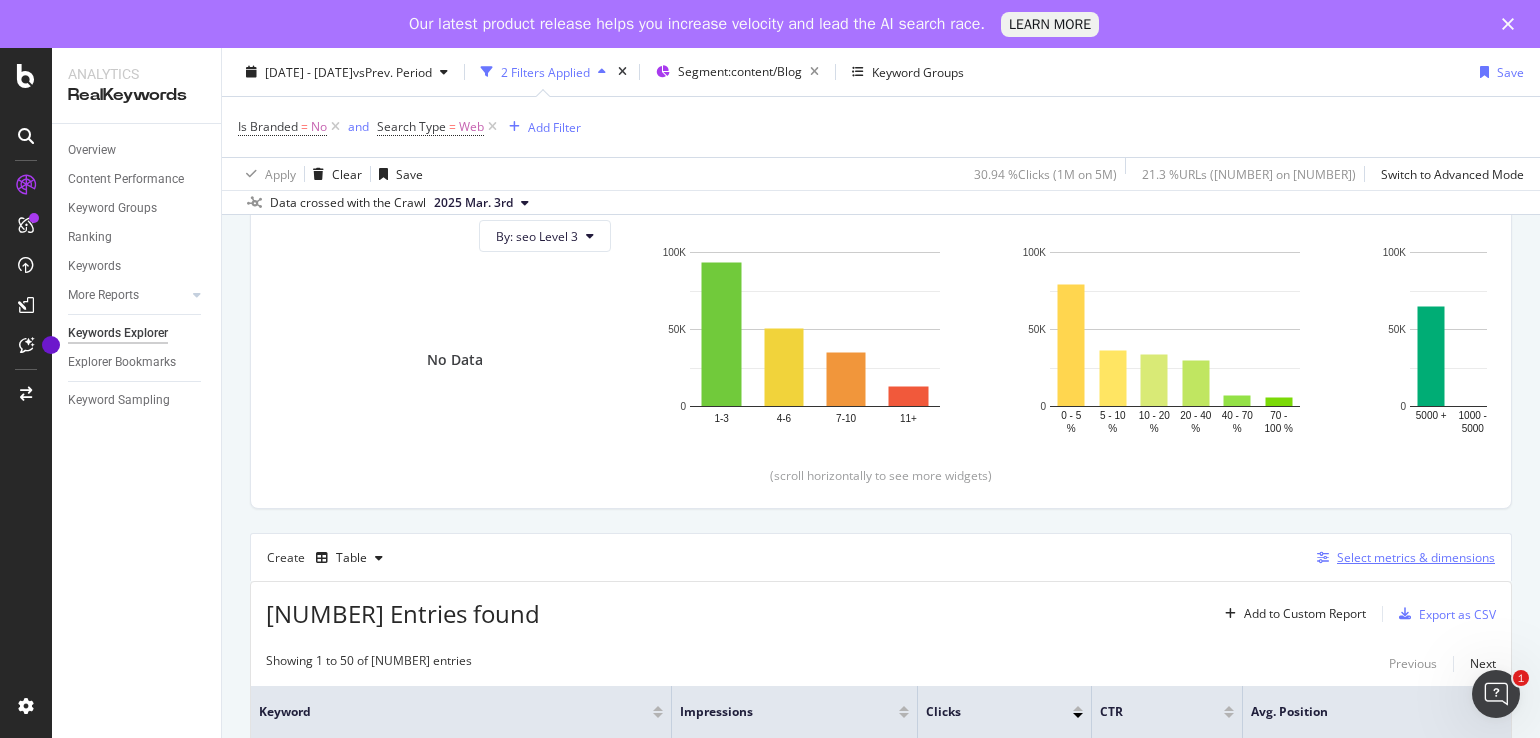 click on "Select metrics & dimensions" at bounding box center [1416, 557] 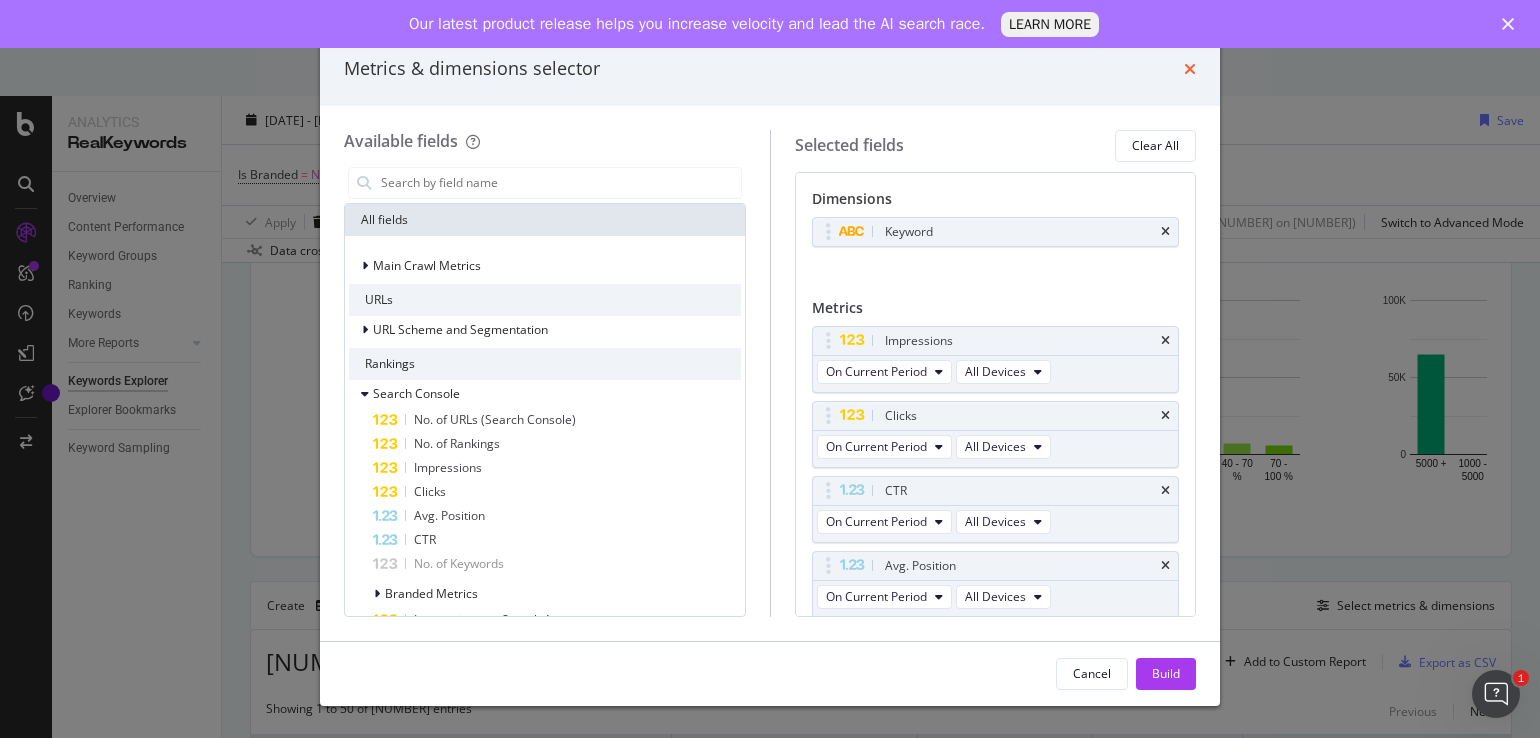 click at bounding box center (1190, 69) 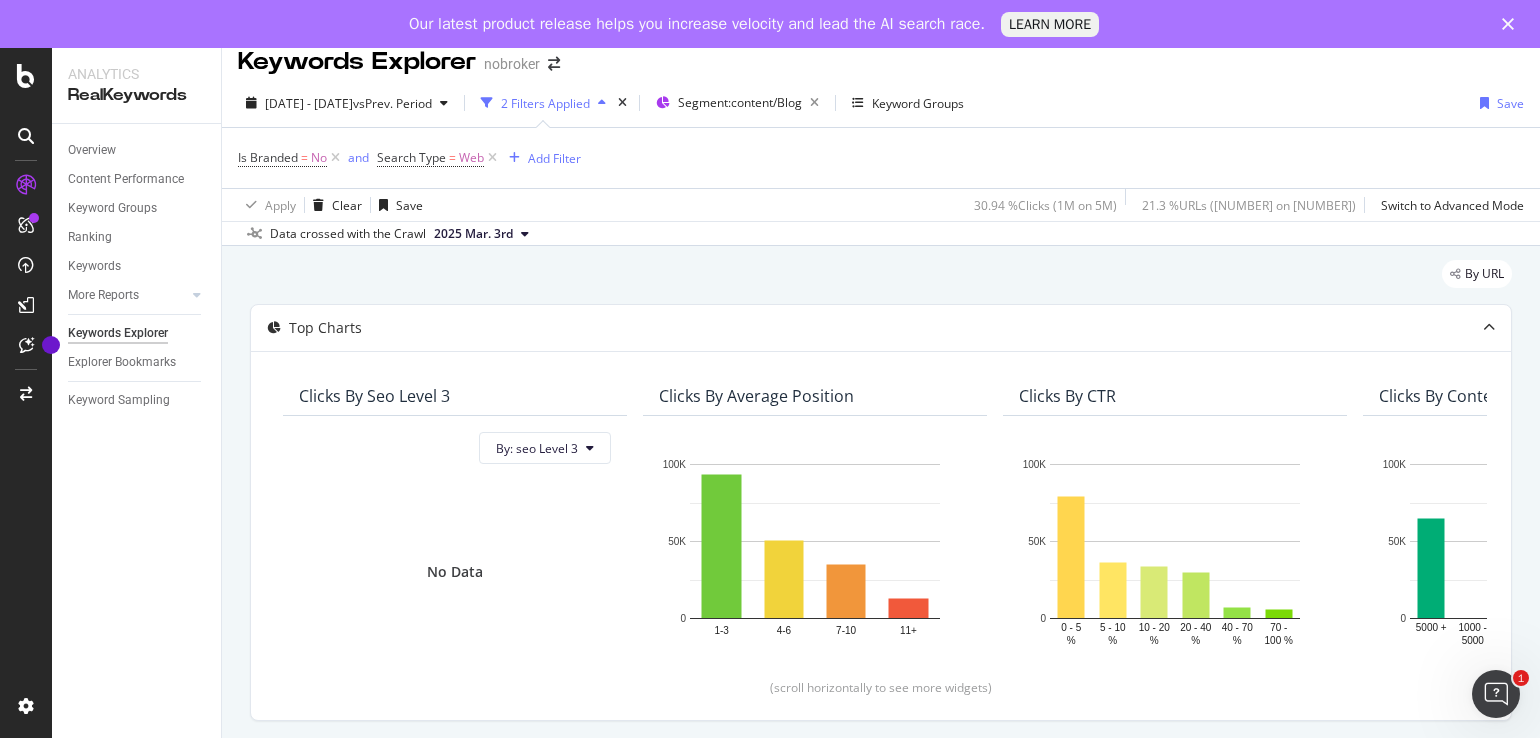 scroll, scrollTop: 16, scrollLeft: 0, axis: vertical 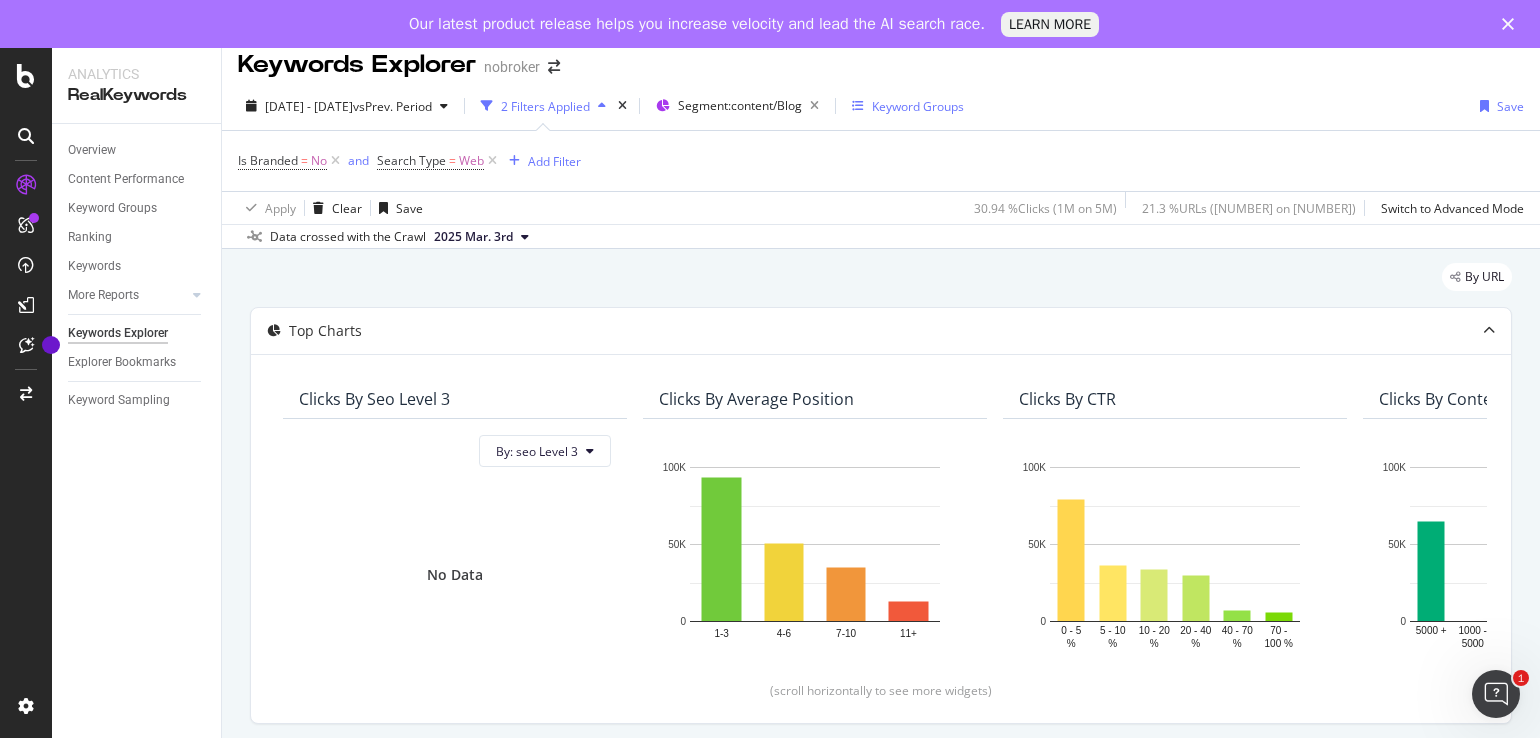 click on "Keyword Groups" at bounding box center (918, 106) 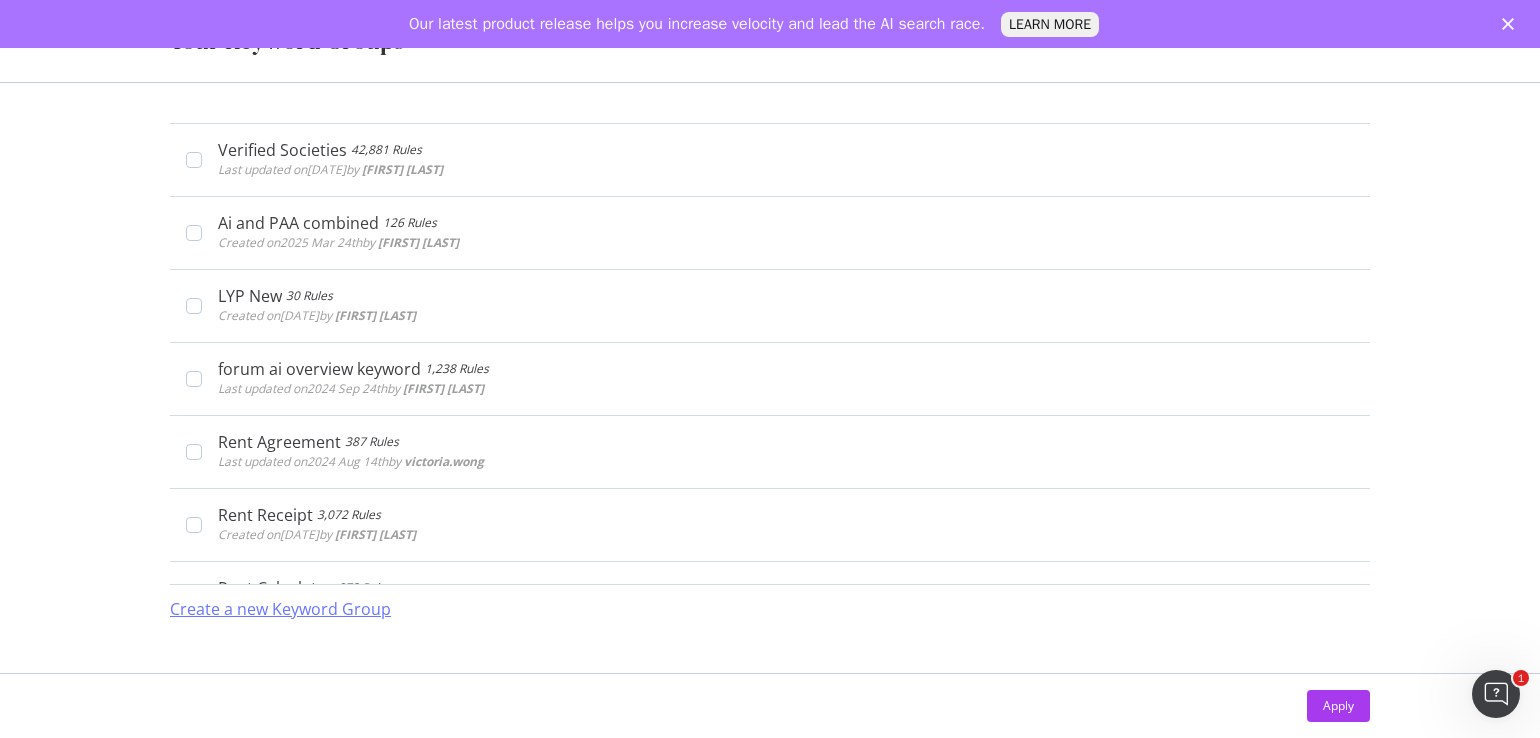 click 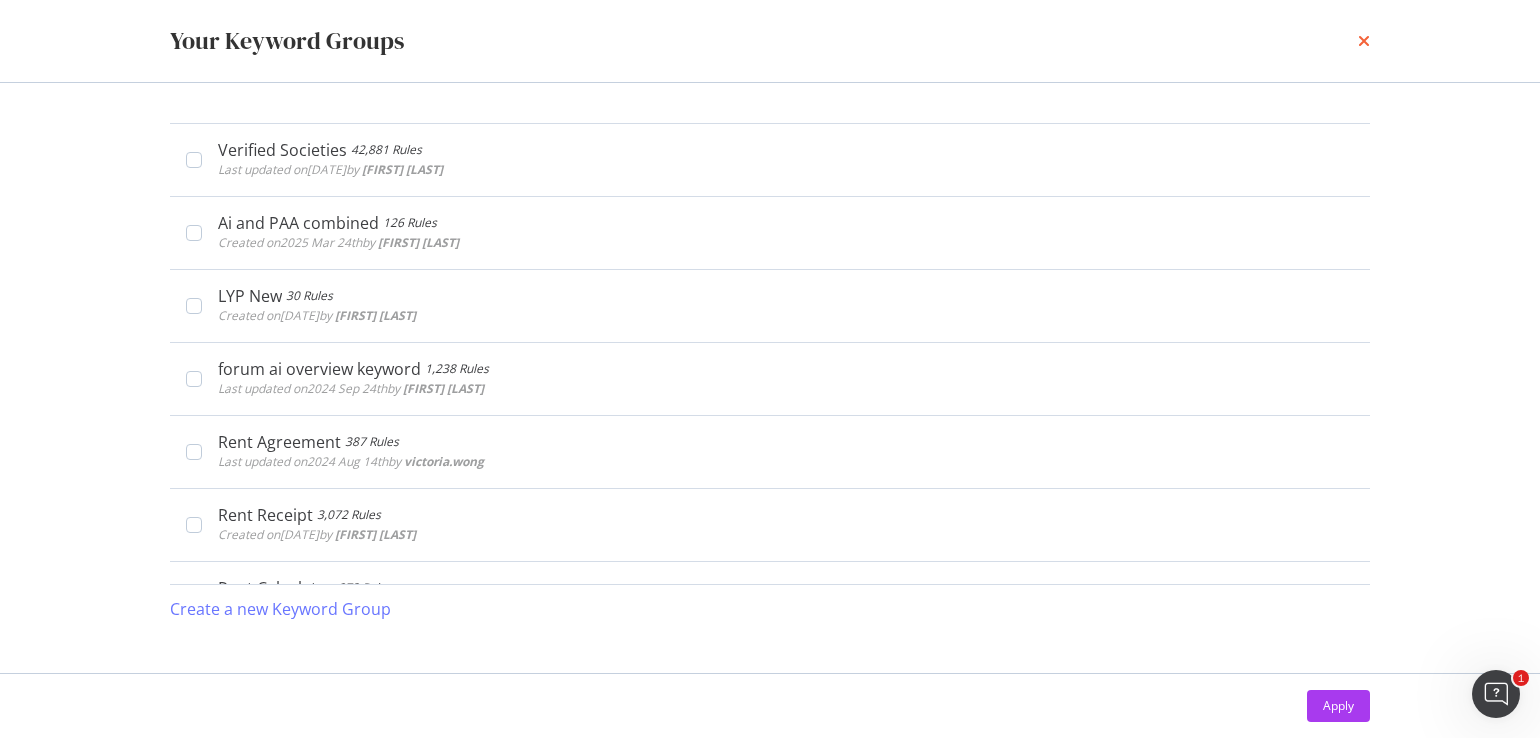 click at bounding box center [1364, 41] 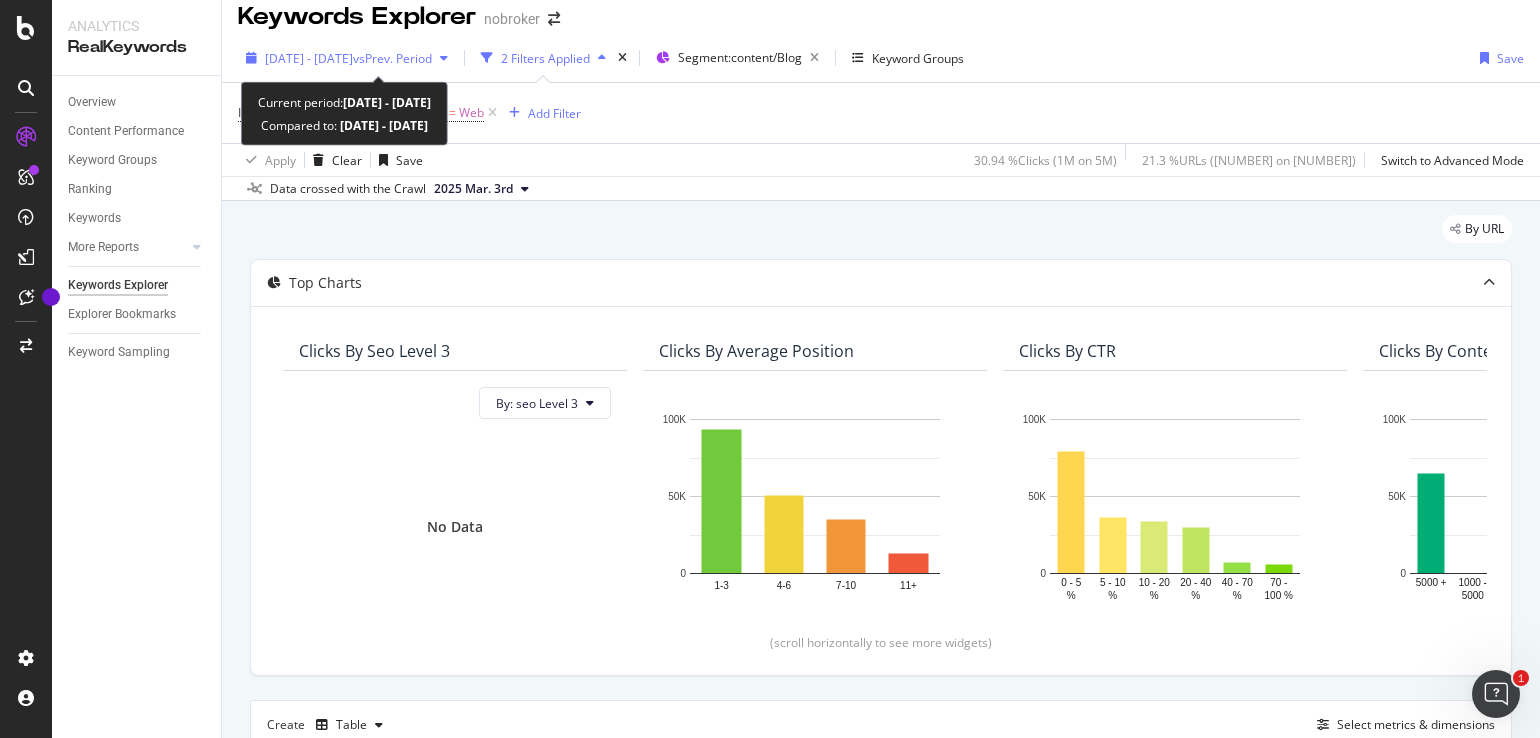 click on "vs  Prev. Period" at bounding box center (392, 58) 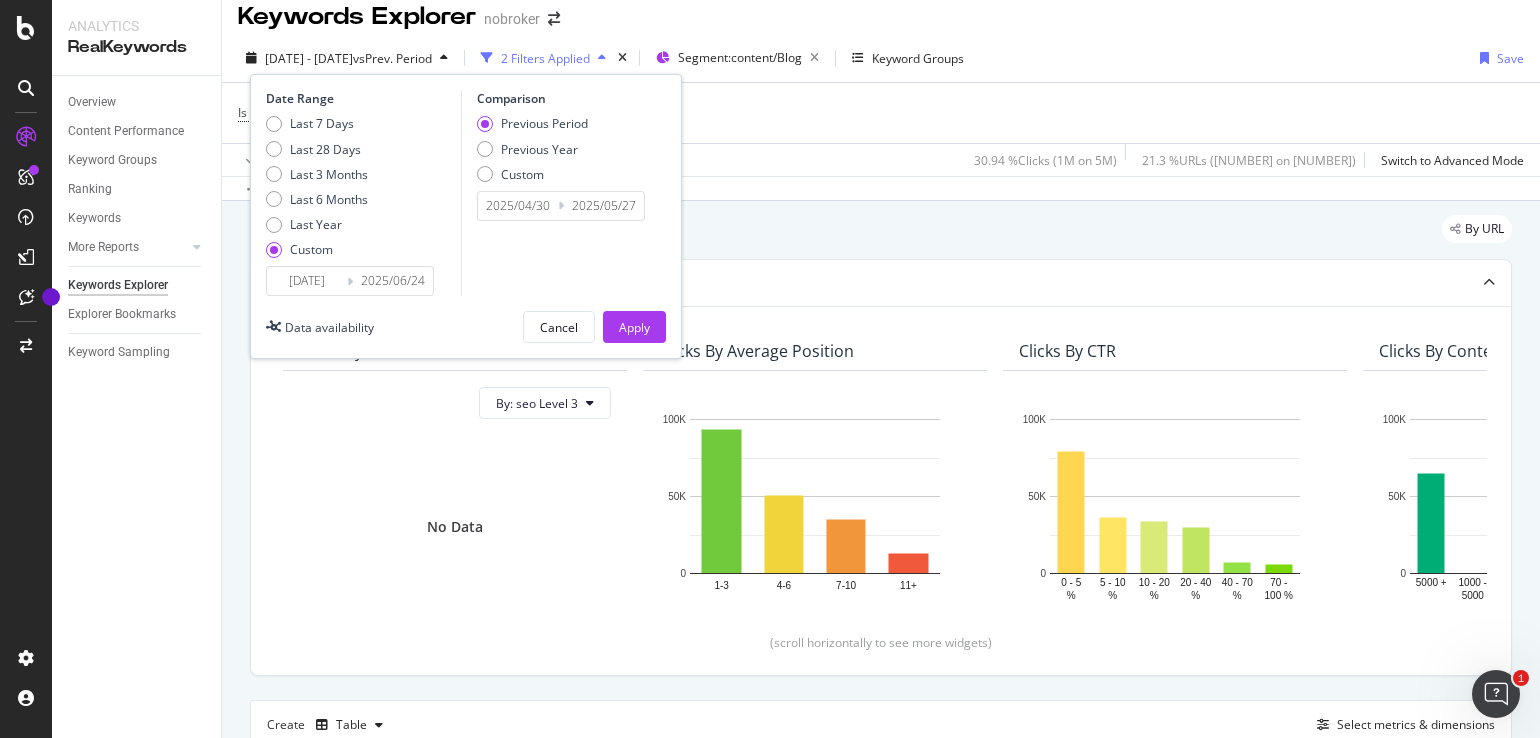 click on "[DATE]" at bounding box center [307, 281] 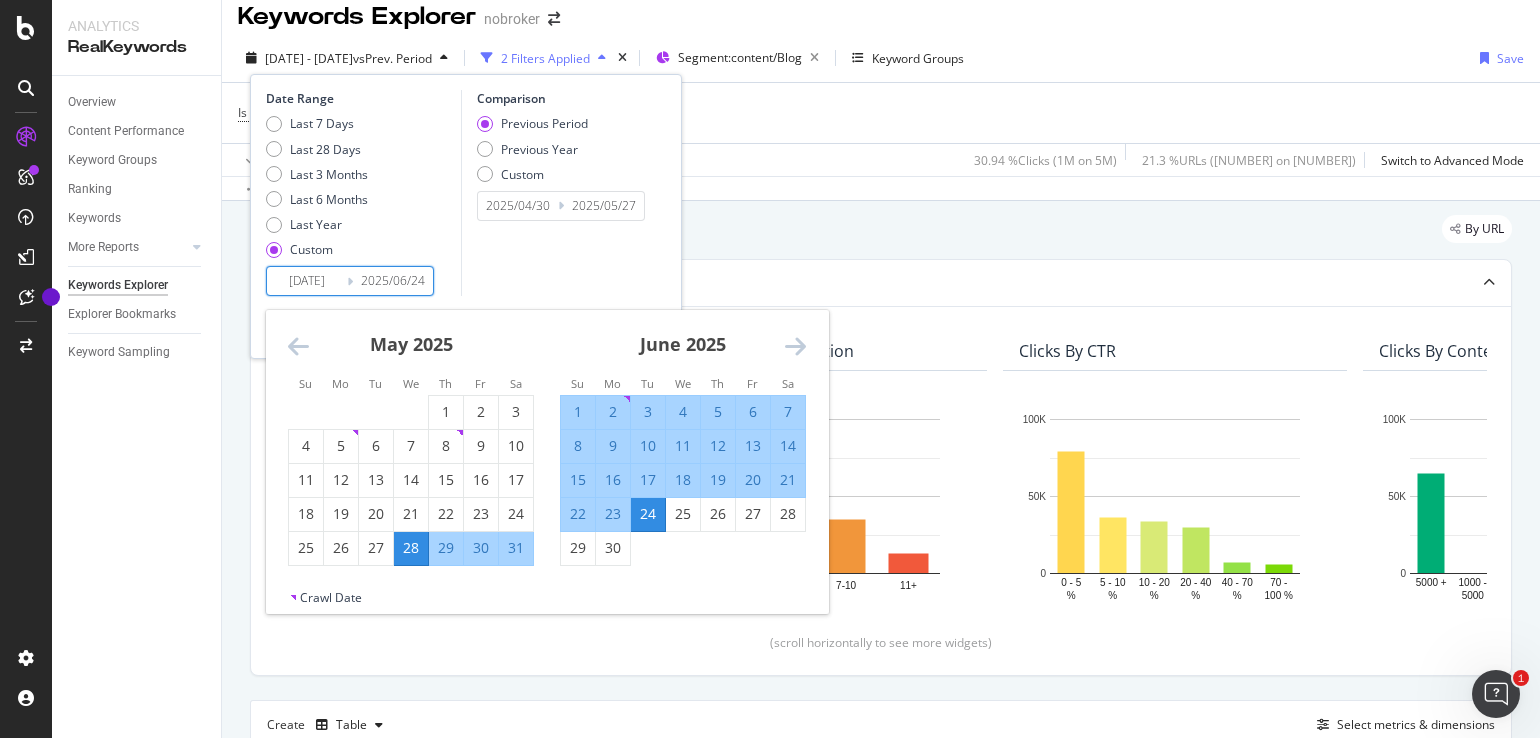 click at bounding box center [795, 346] 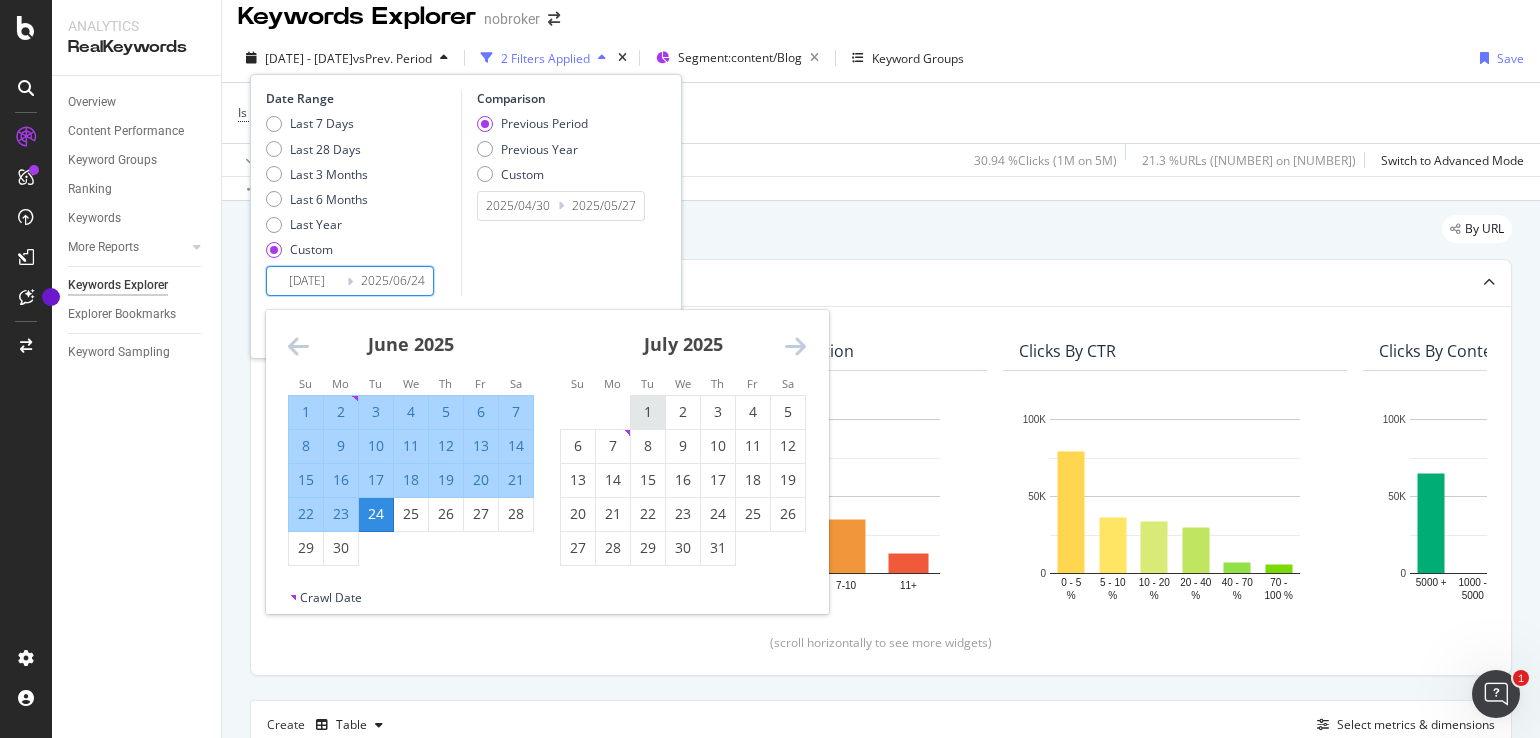 click on "1" at bounding box center (648, 412) 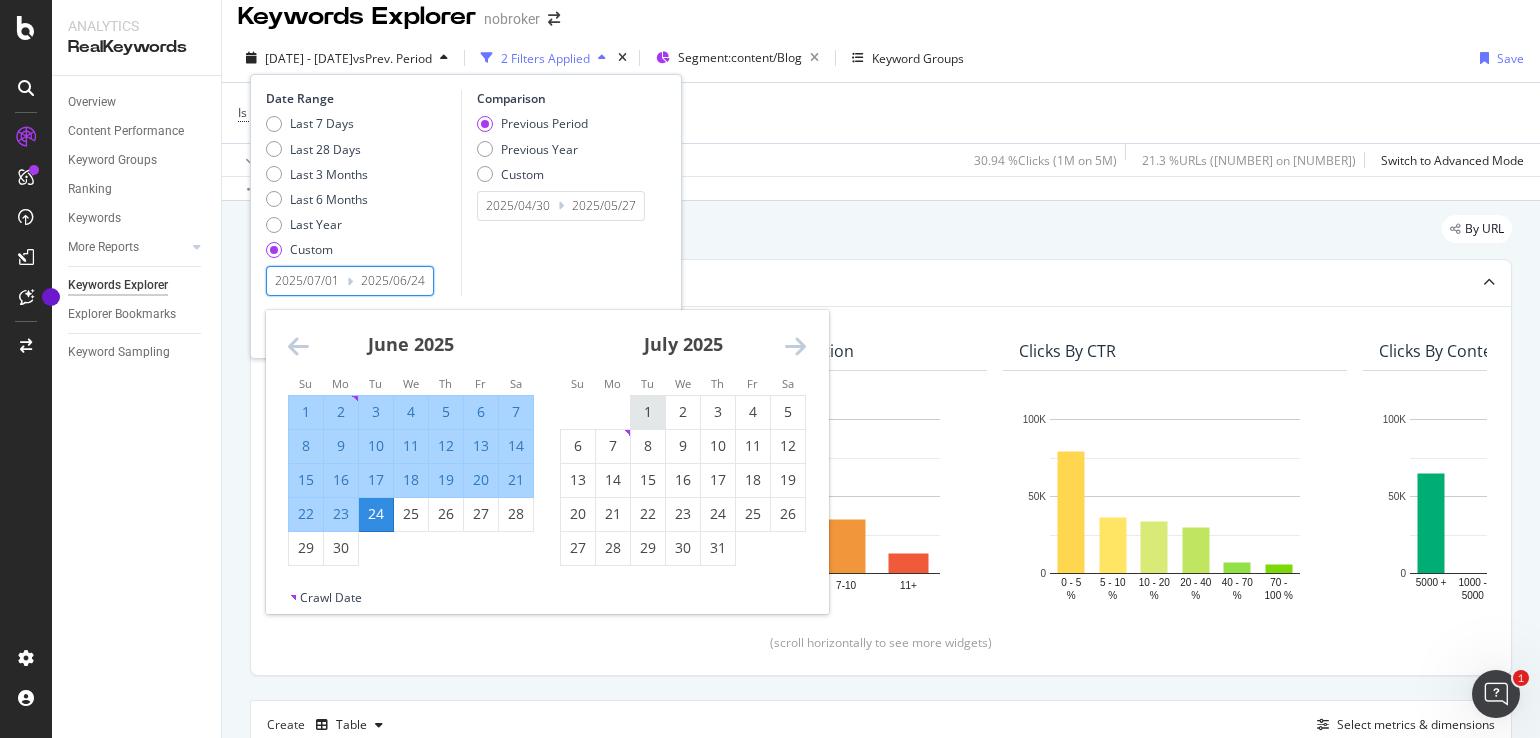 type 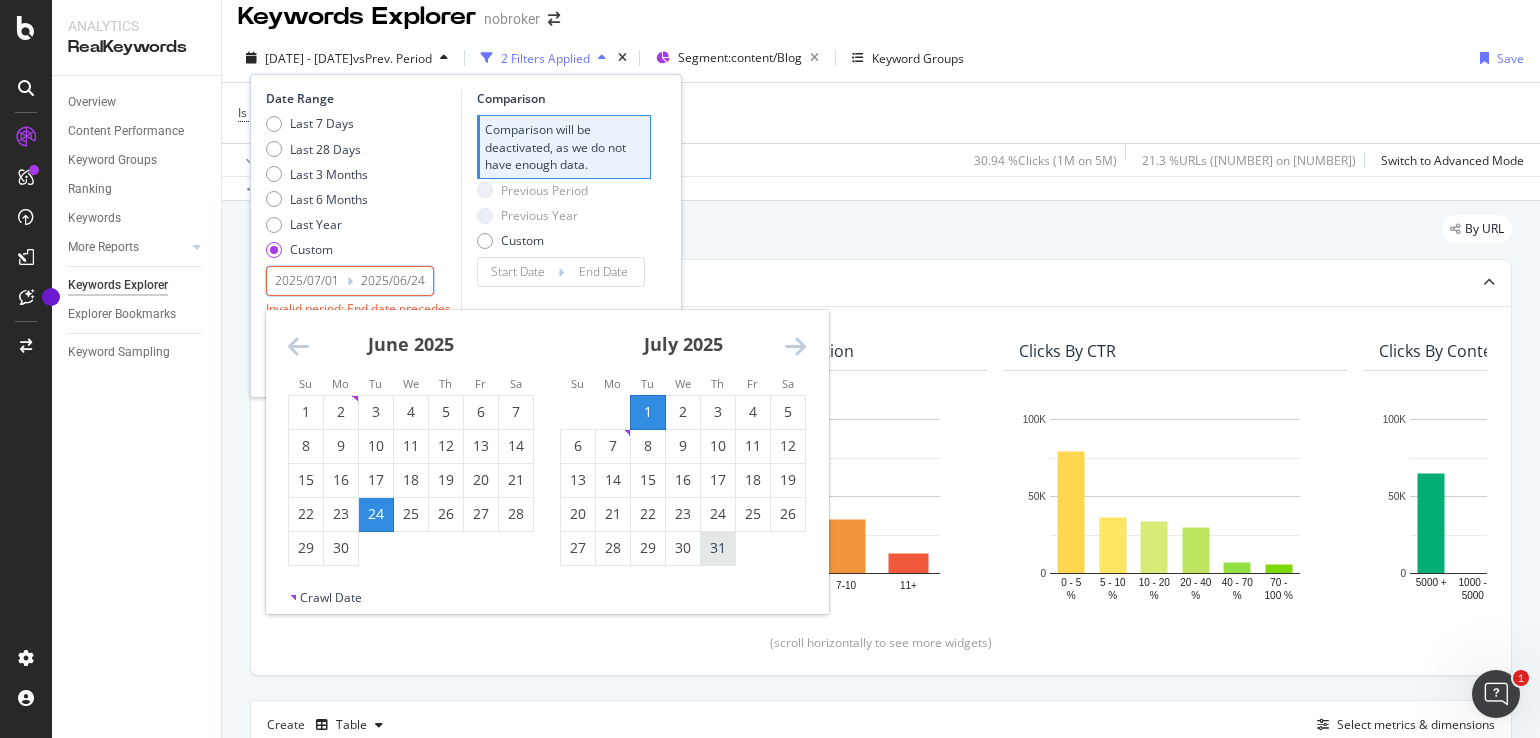 click on "31" at bounding box center (718, 548) 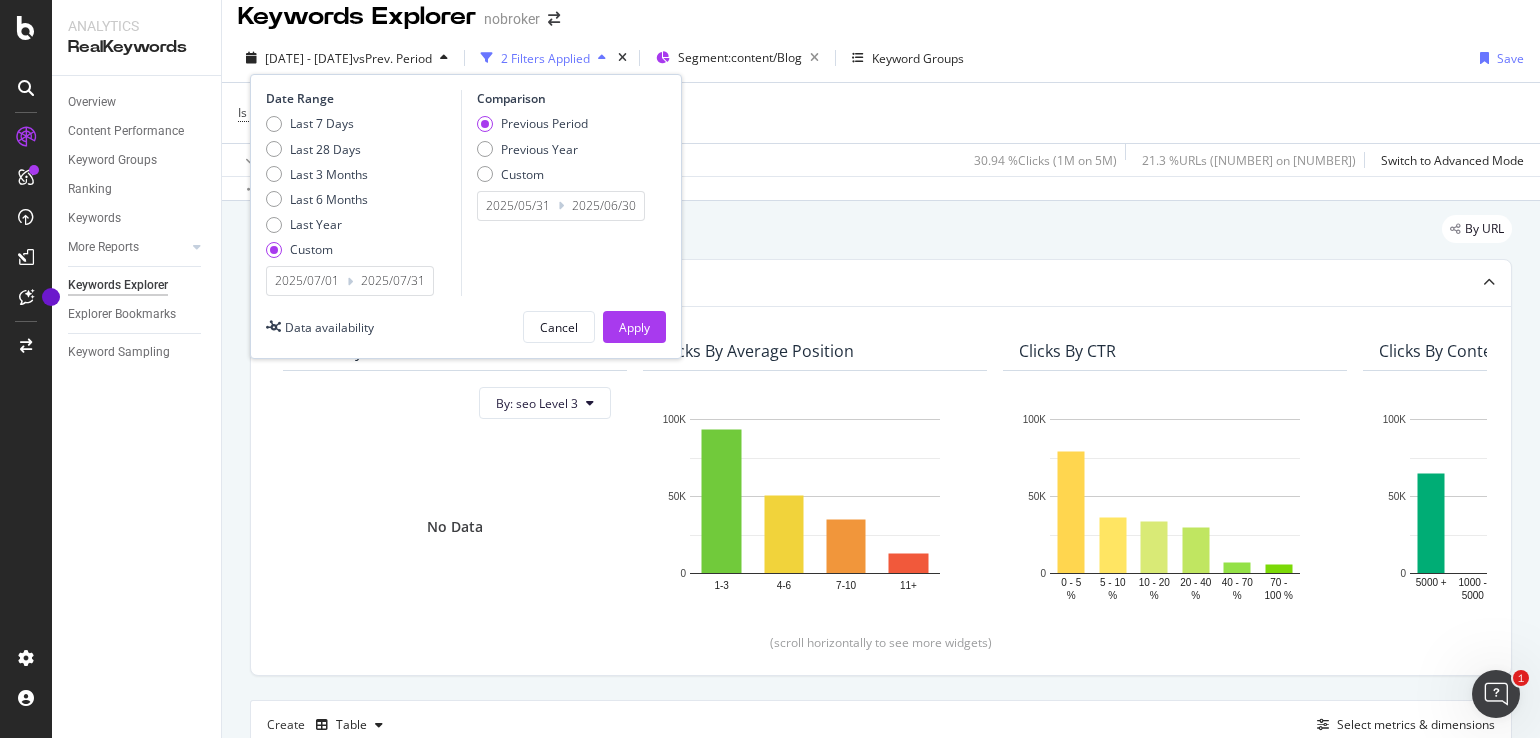 click on "2025/07/31" at bounding box center (393, 281) 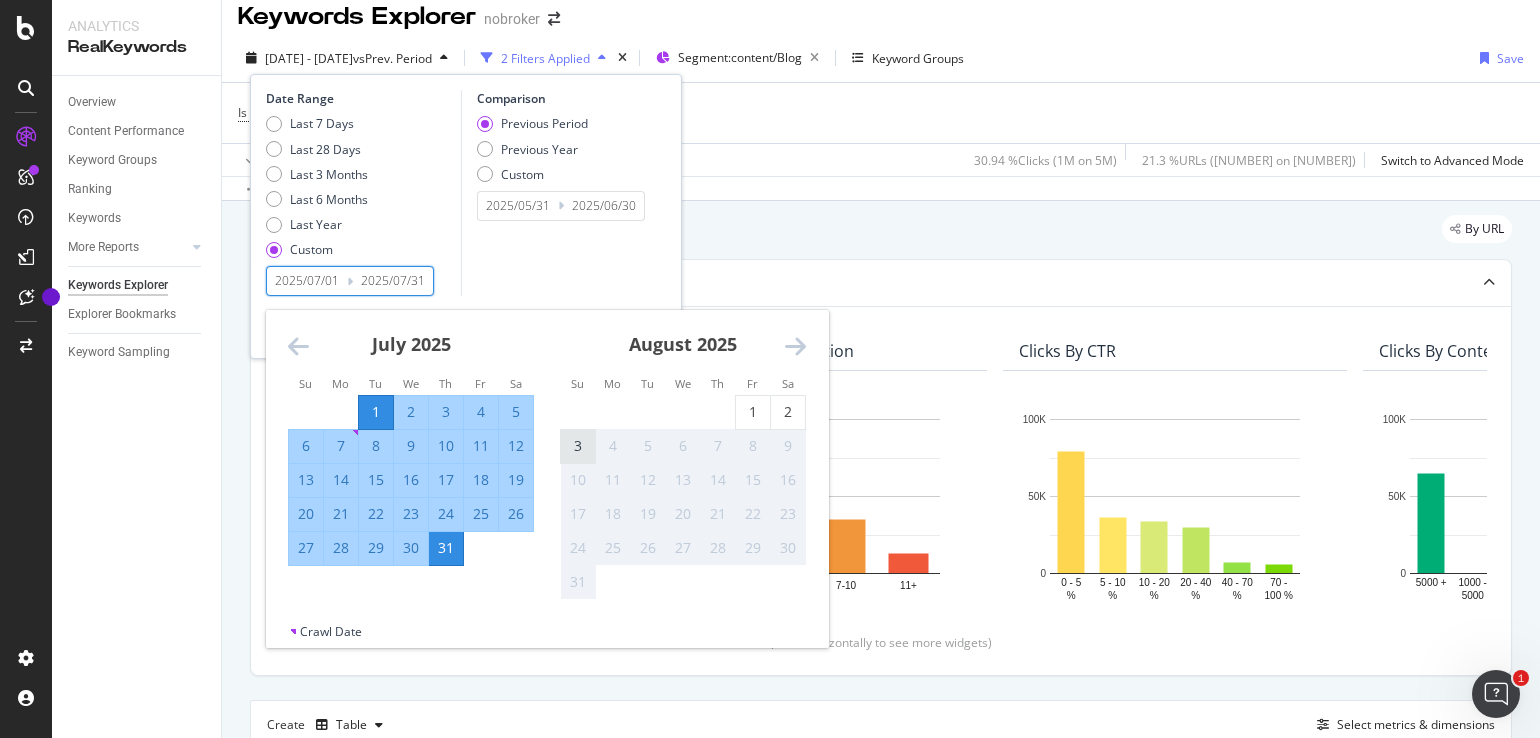 click on "3" at bounding box center [578, 446] 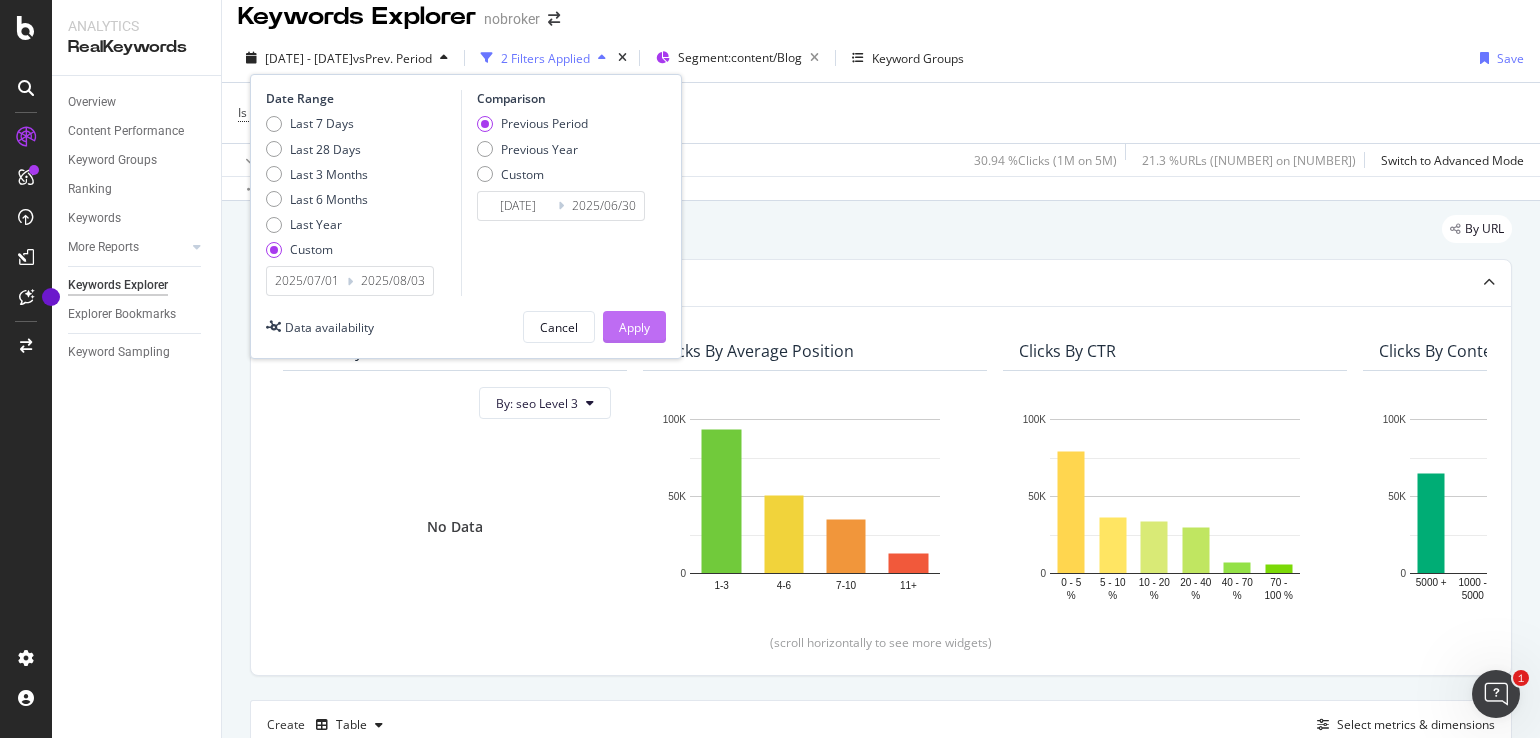 click on "Apply" at bounding box center (634, 327) 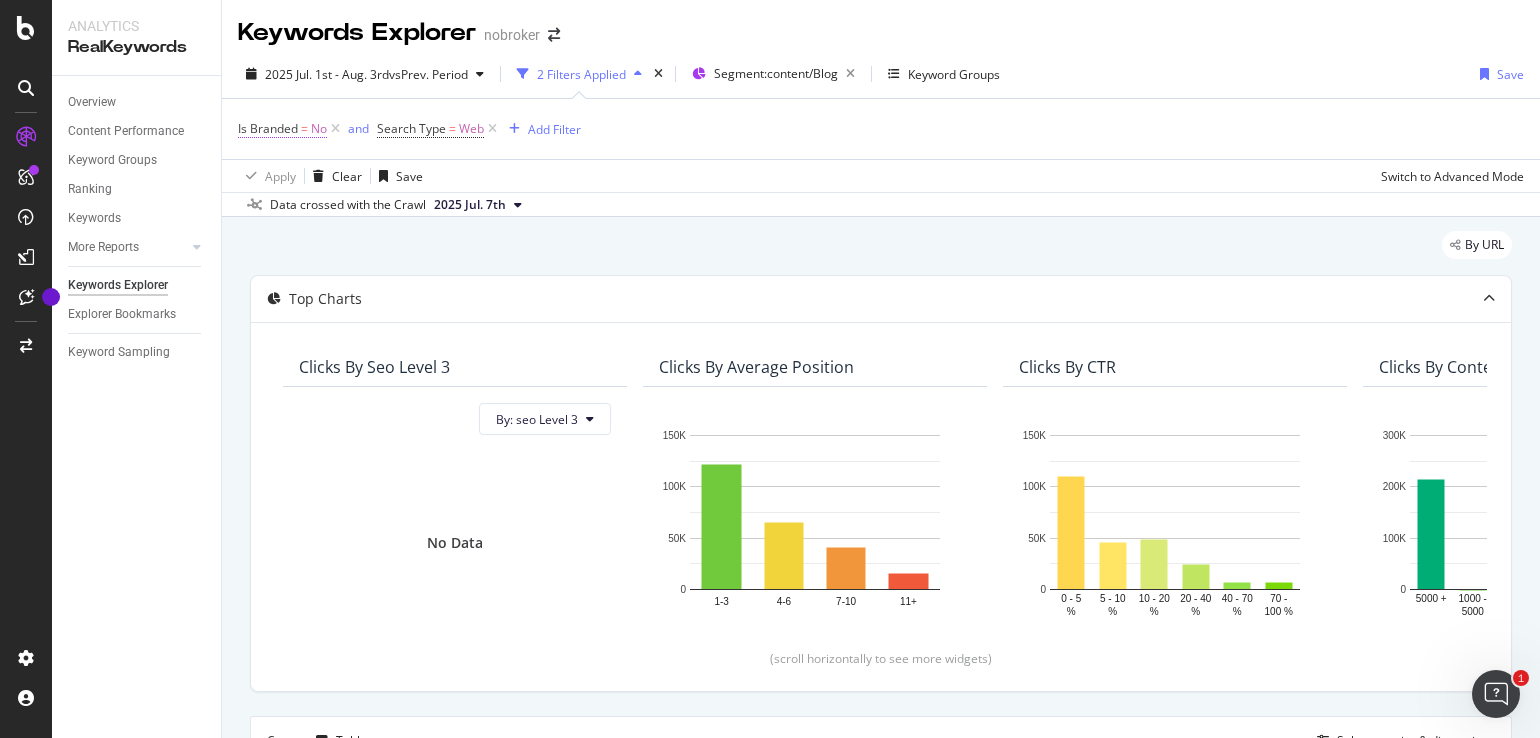 click on "Is Branded" at bounding box center [268, 128] 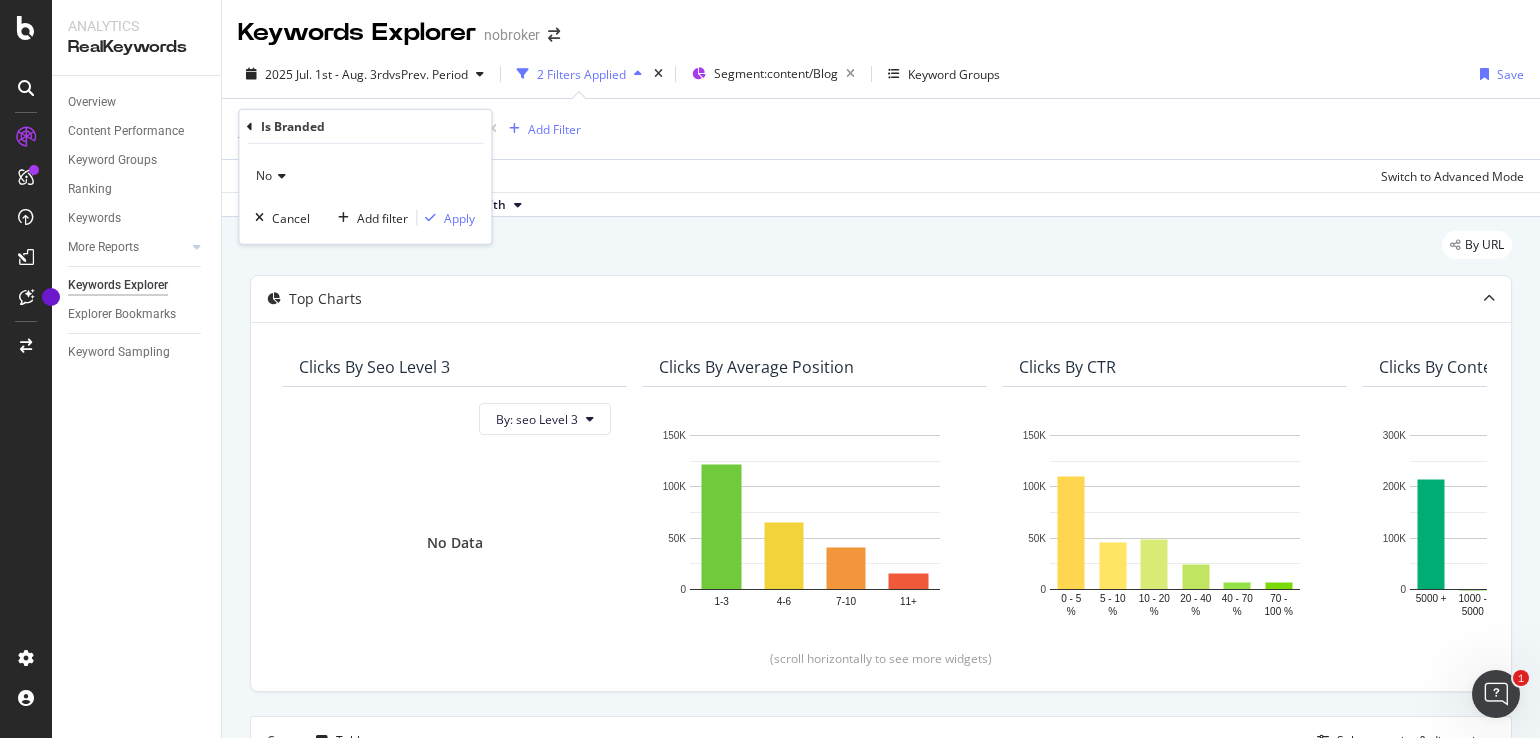 click on "No" at bounding box center [365, 176] 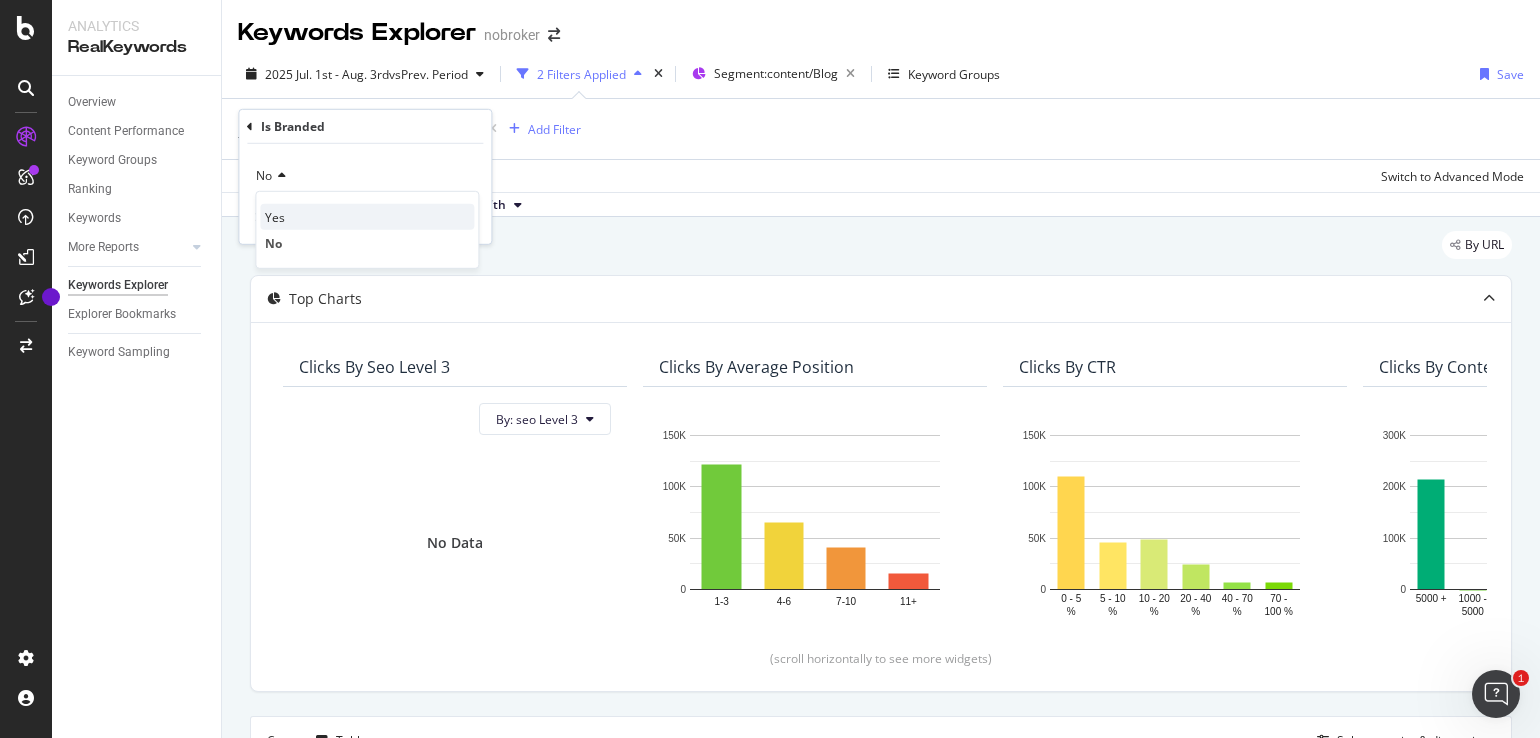 click on "Yes" at bounding box center [367, 217] 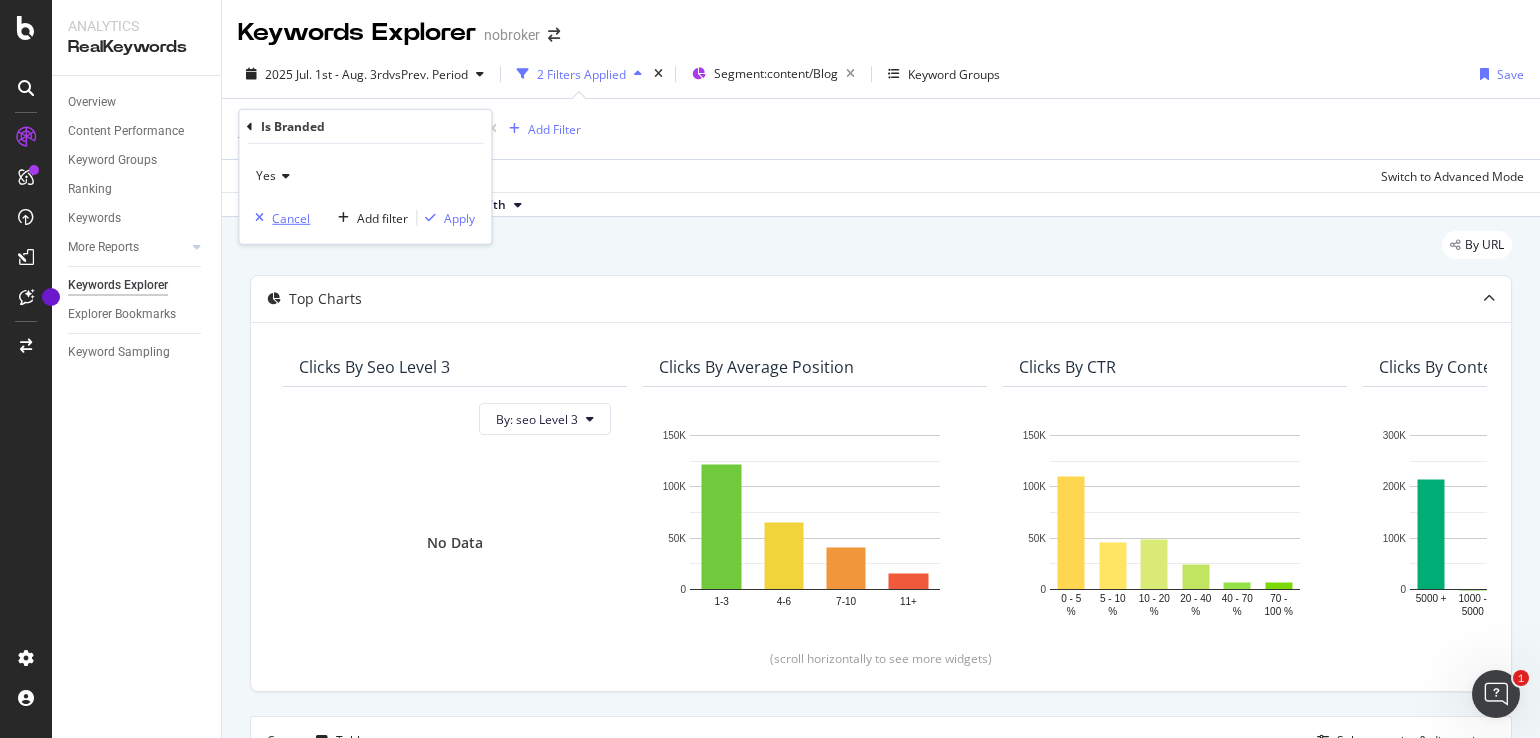 click on "Cancel" at bounding box center (291, 217) 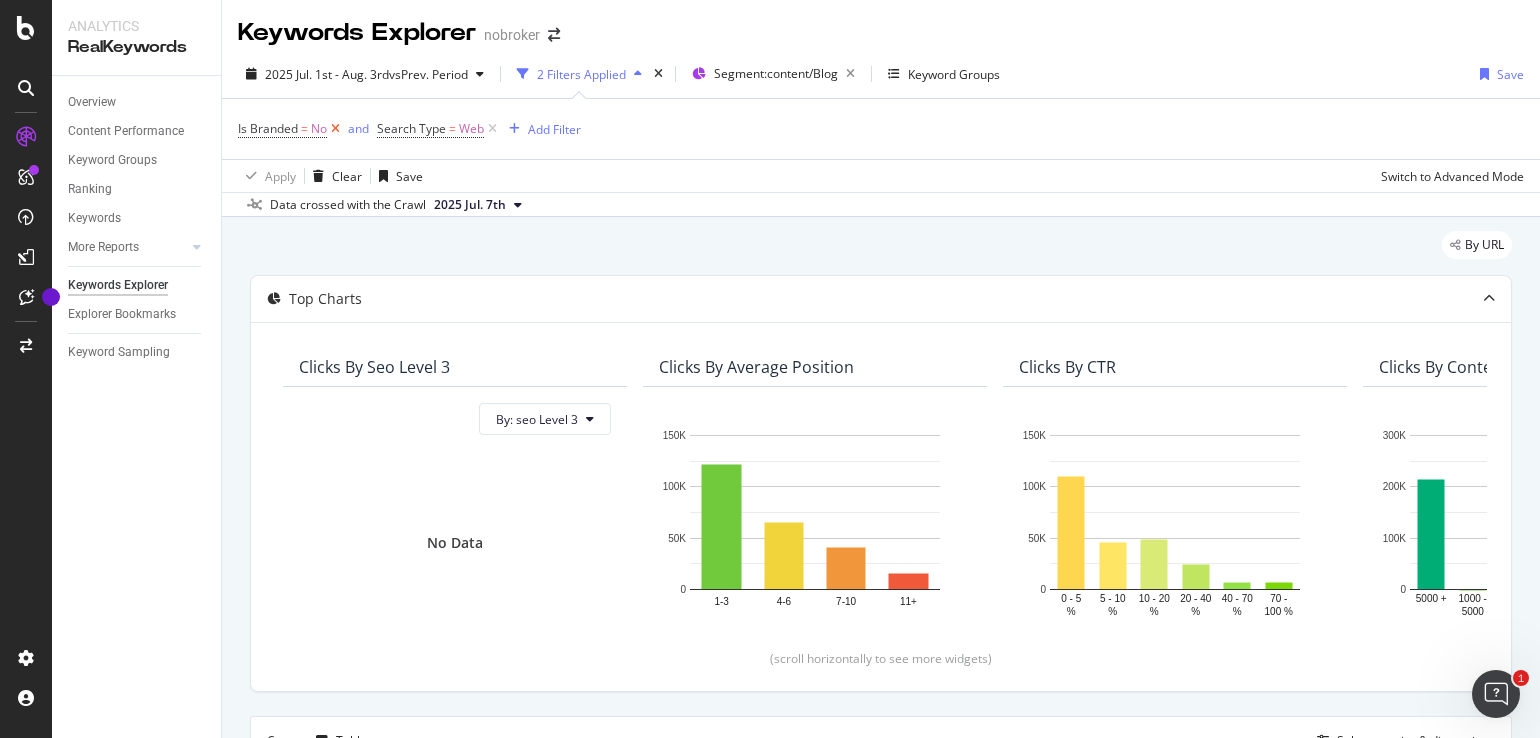 click at bounding box center [335, 129] 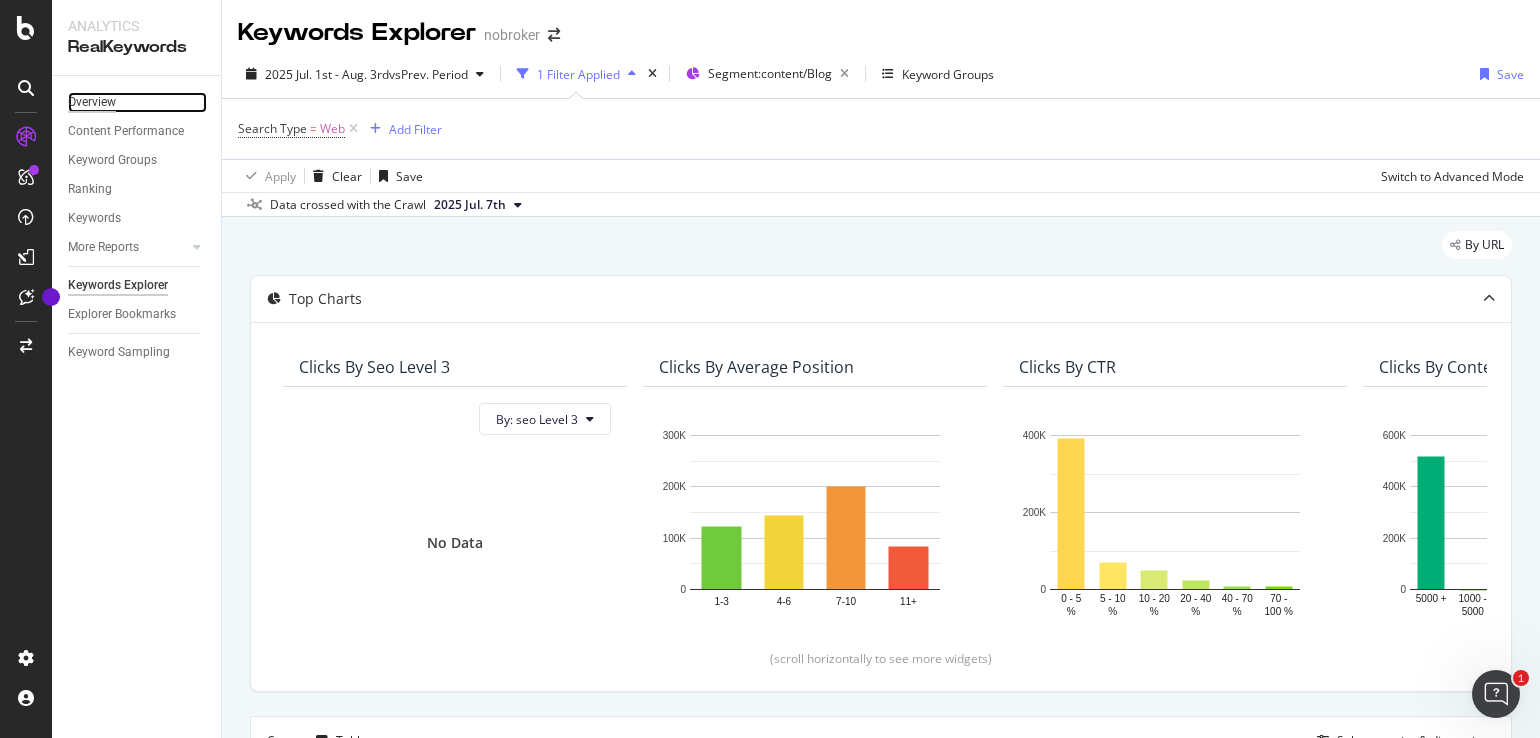 click on "Overview" at bounding box center [92, 102] 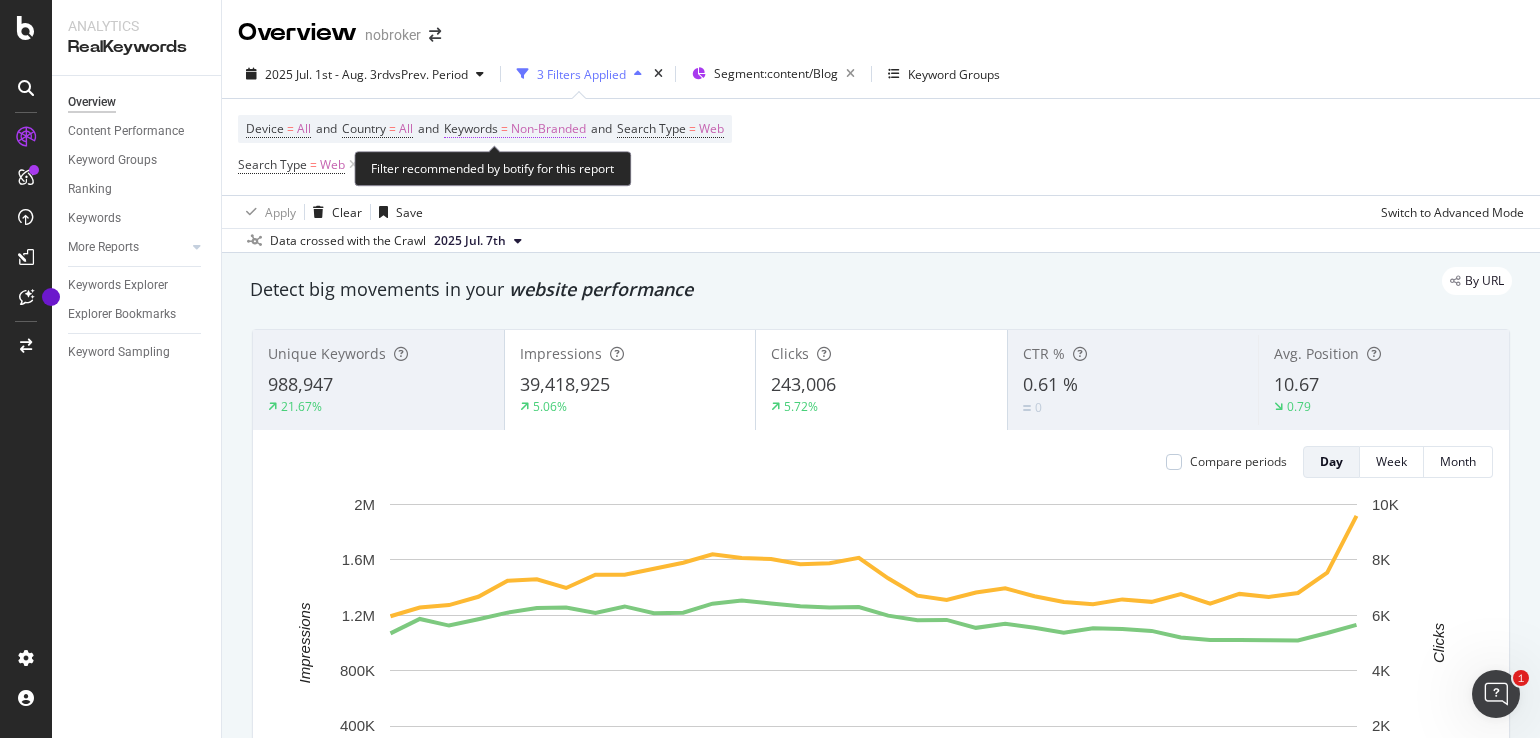 click on "Non-Branded" at bounding box center (548, 129) 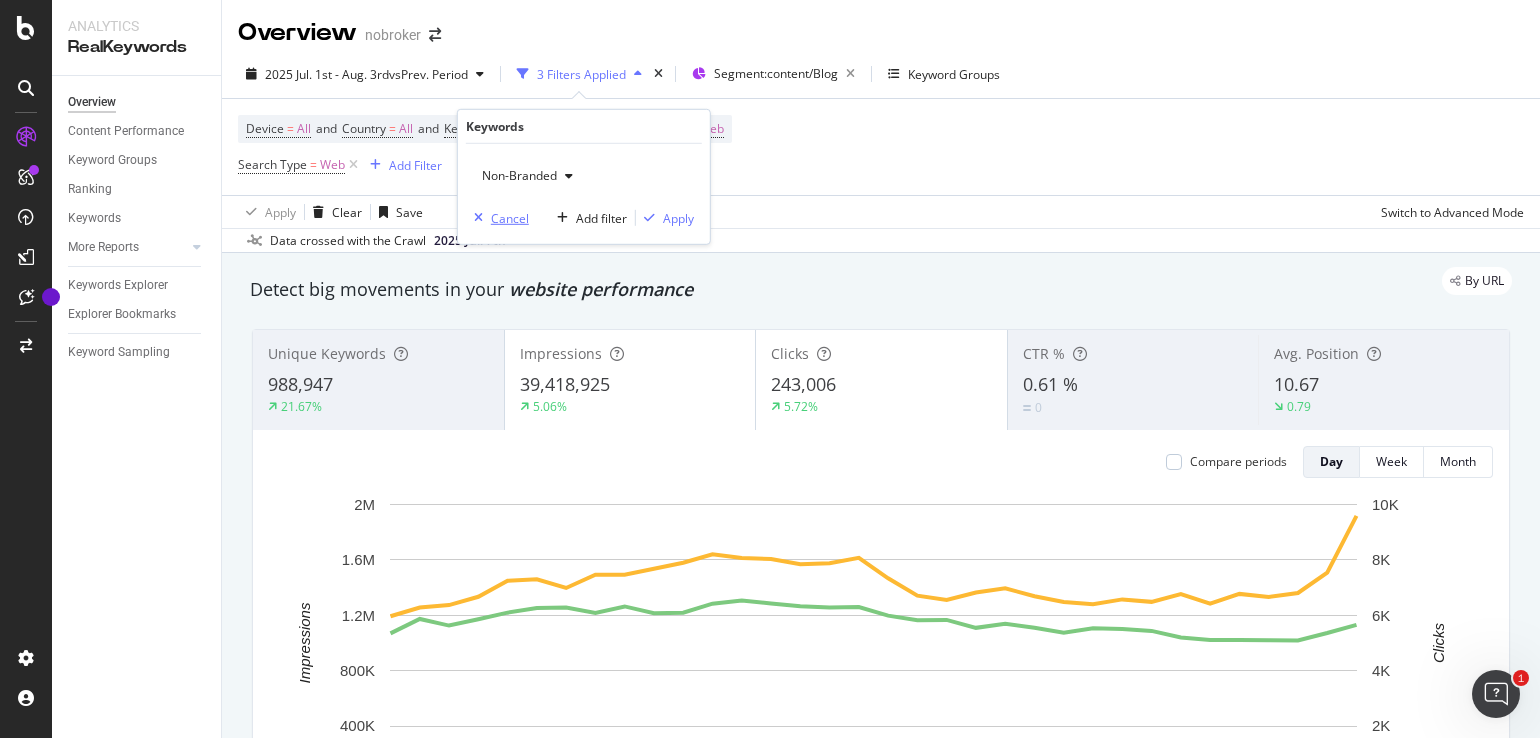 click on "Cancel" at bounding box center (510, 217) 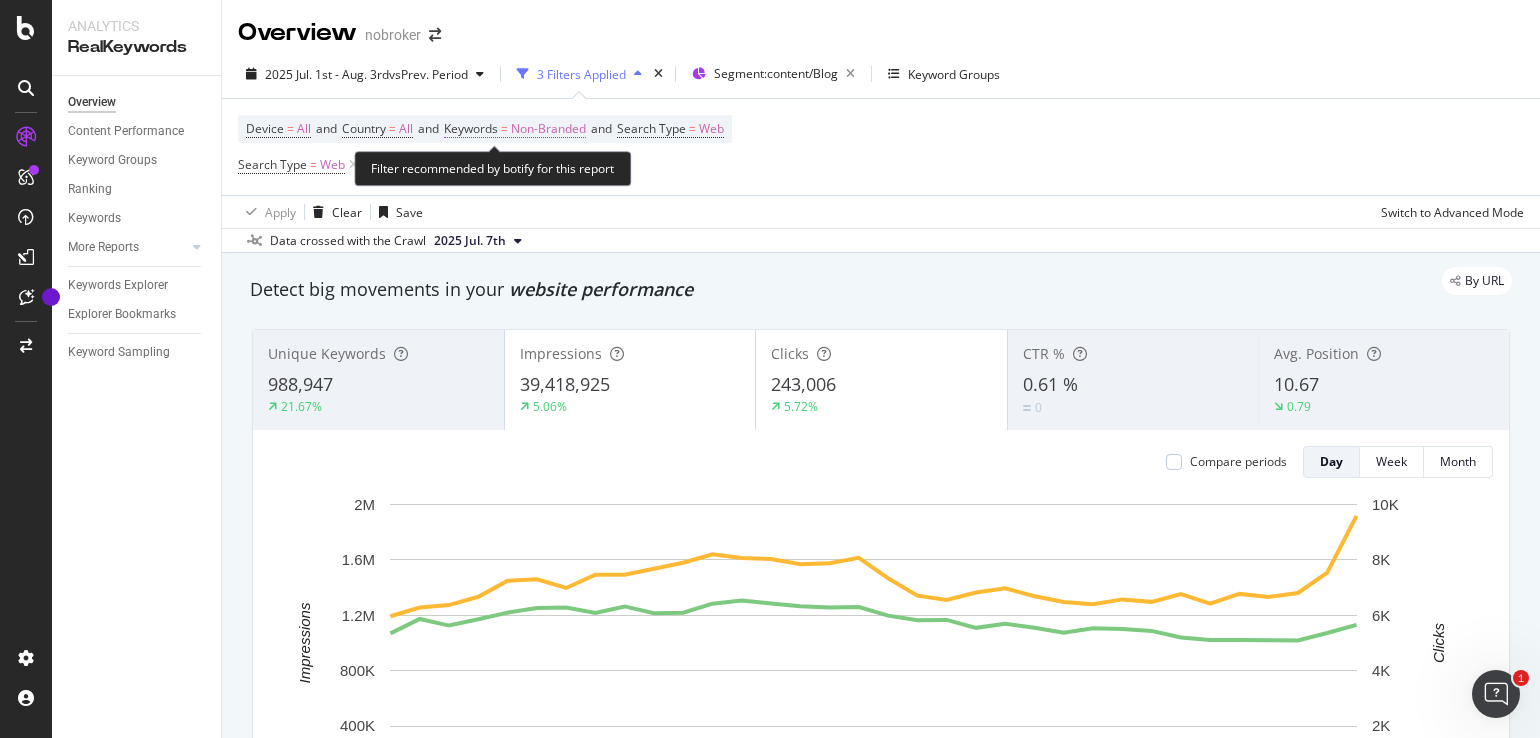 click on "Non-Branded" at bounding box center [548, 129] 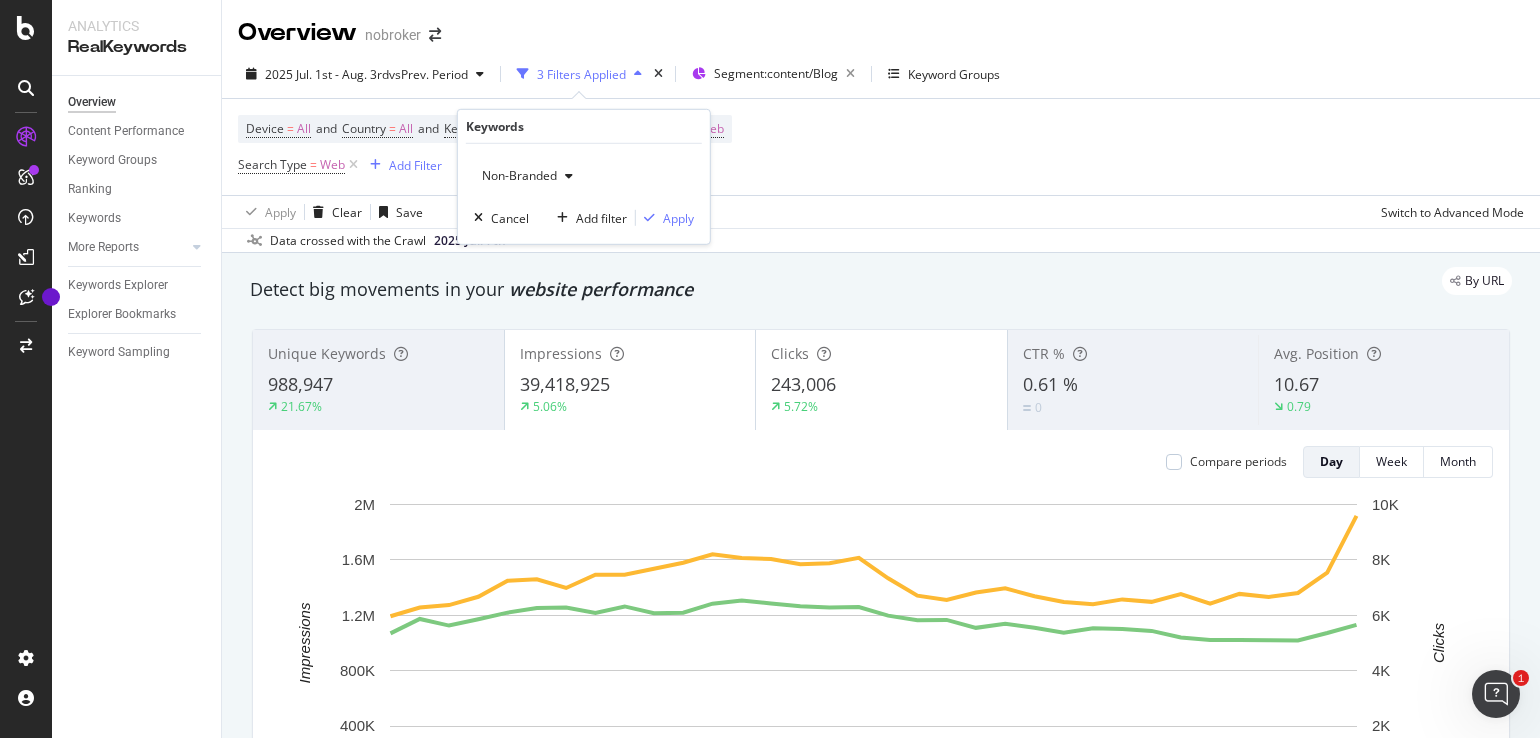 click at bounding box center (569, 176) 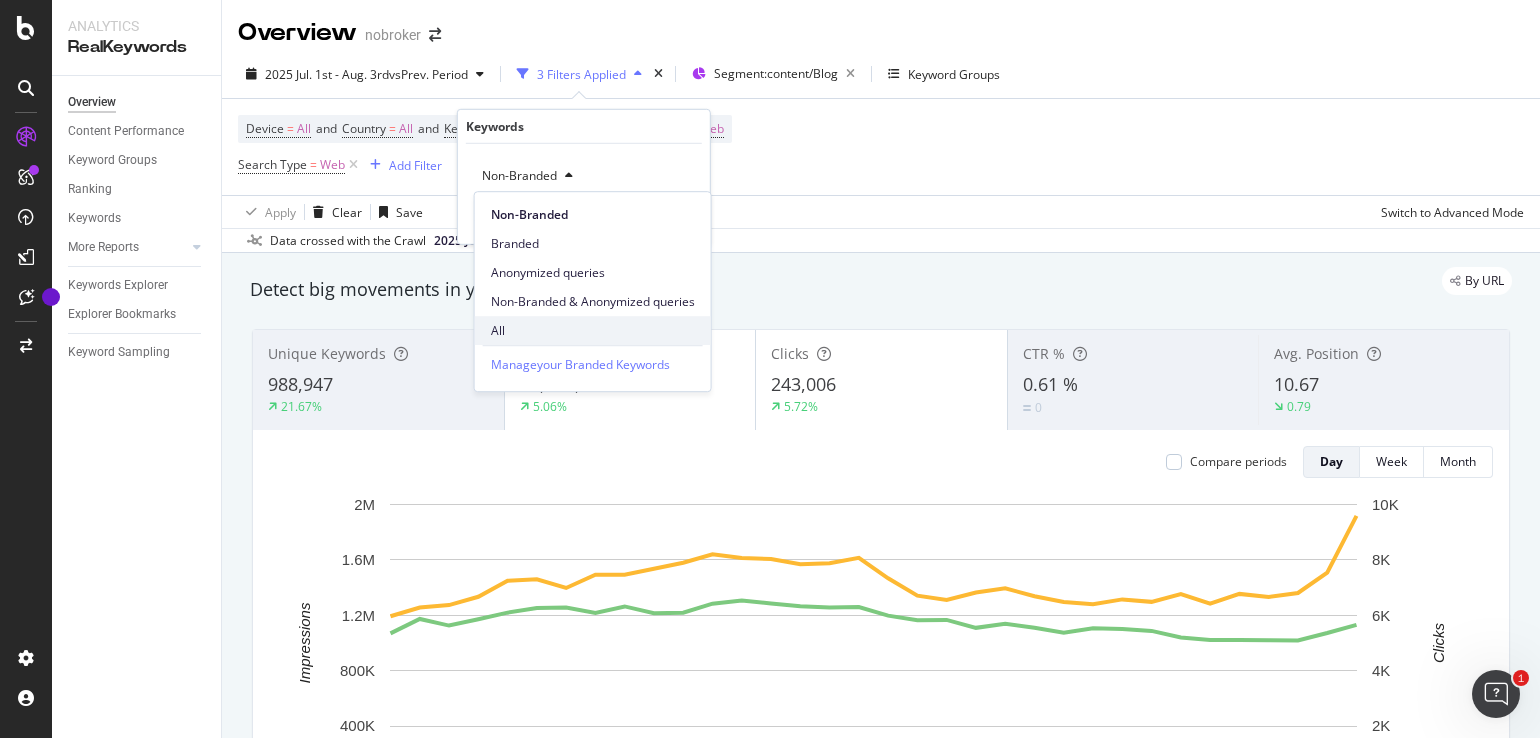 click on "All" at bounding box center [593, 331] 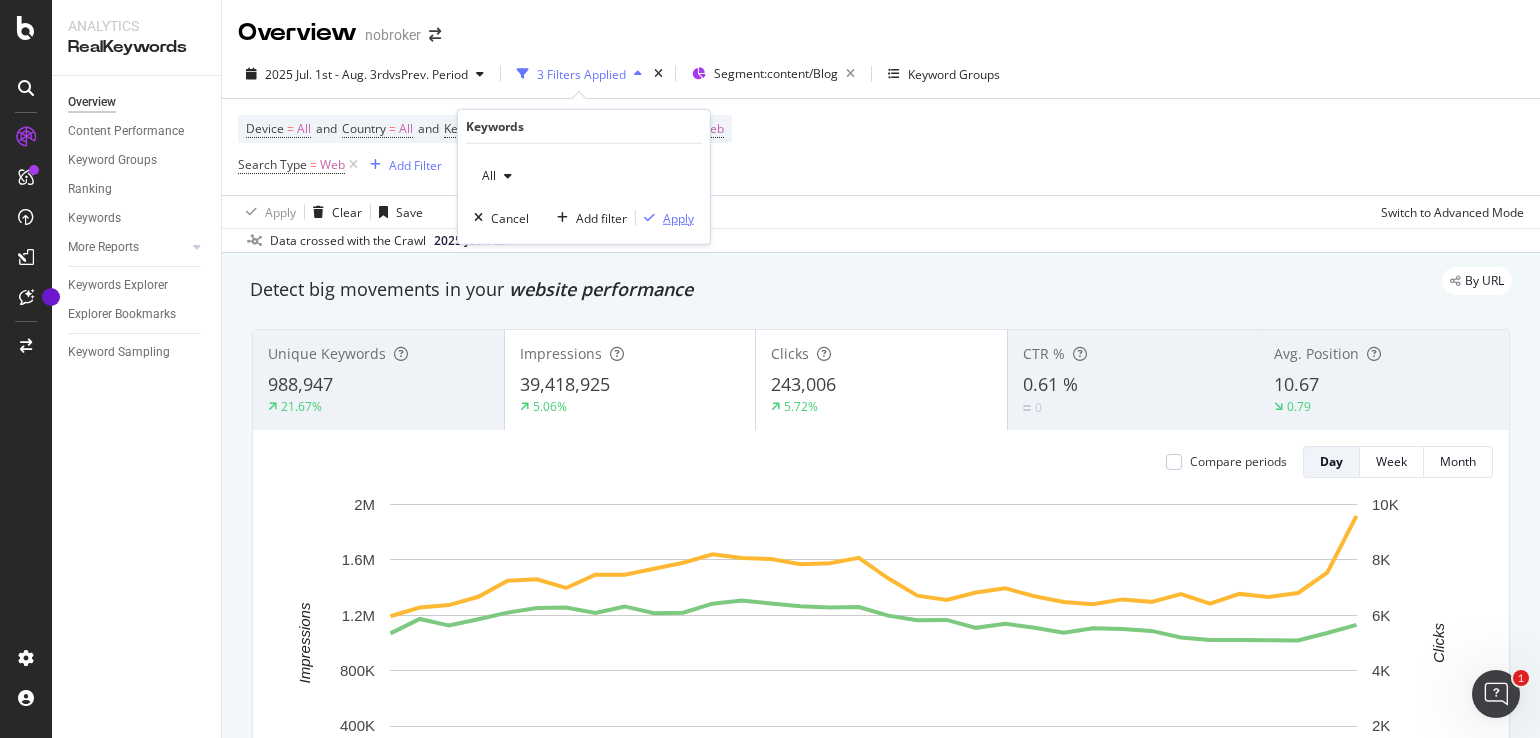 click on "Apply" at bounding box center [665, 218] 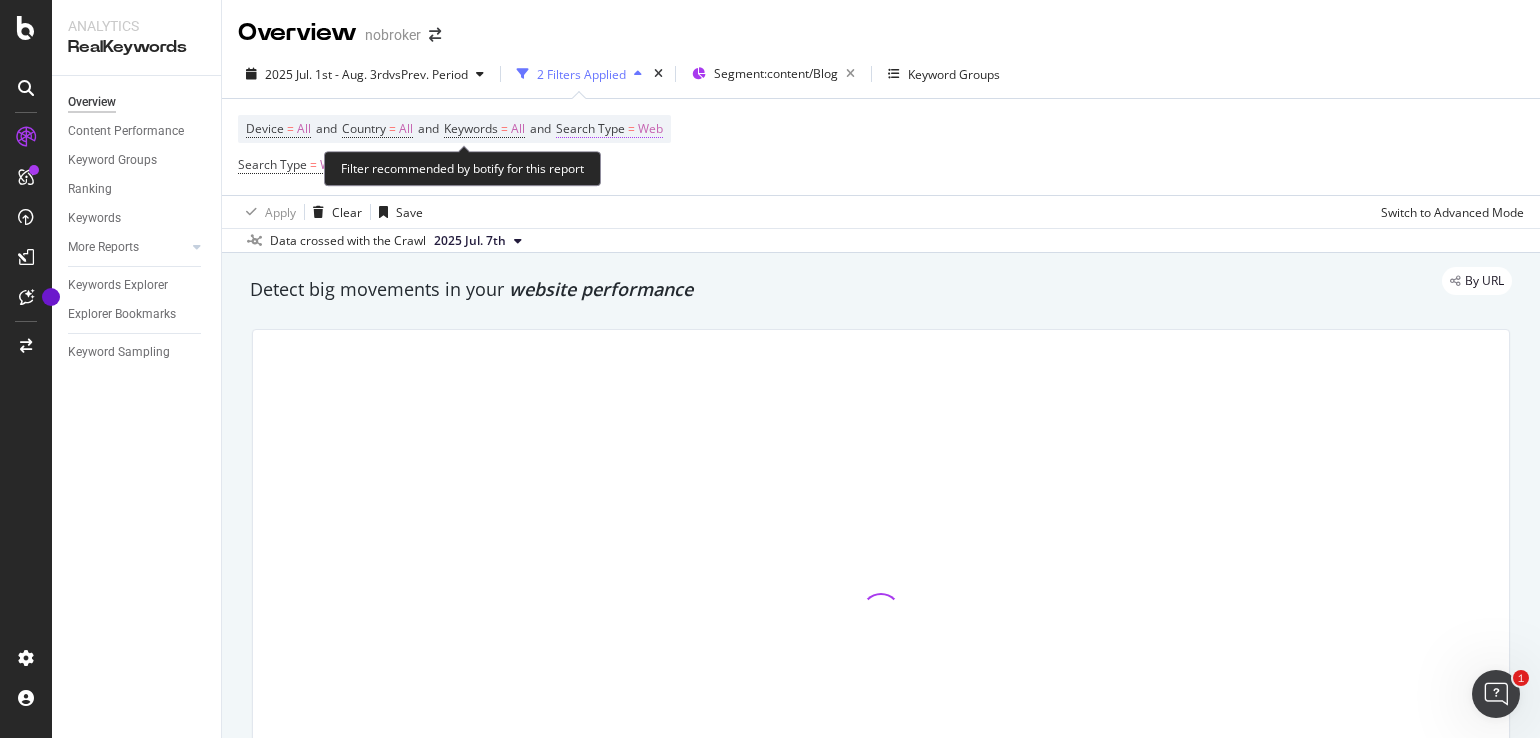 click on "Web" at bounding box center [650, 129] 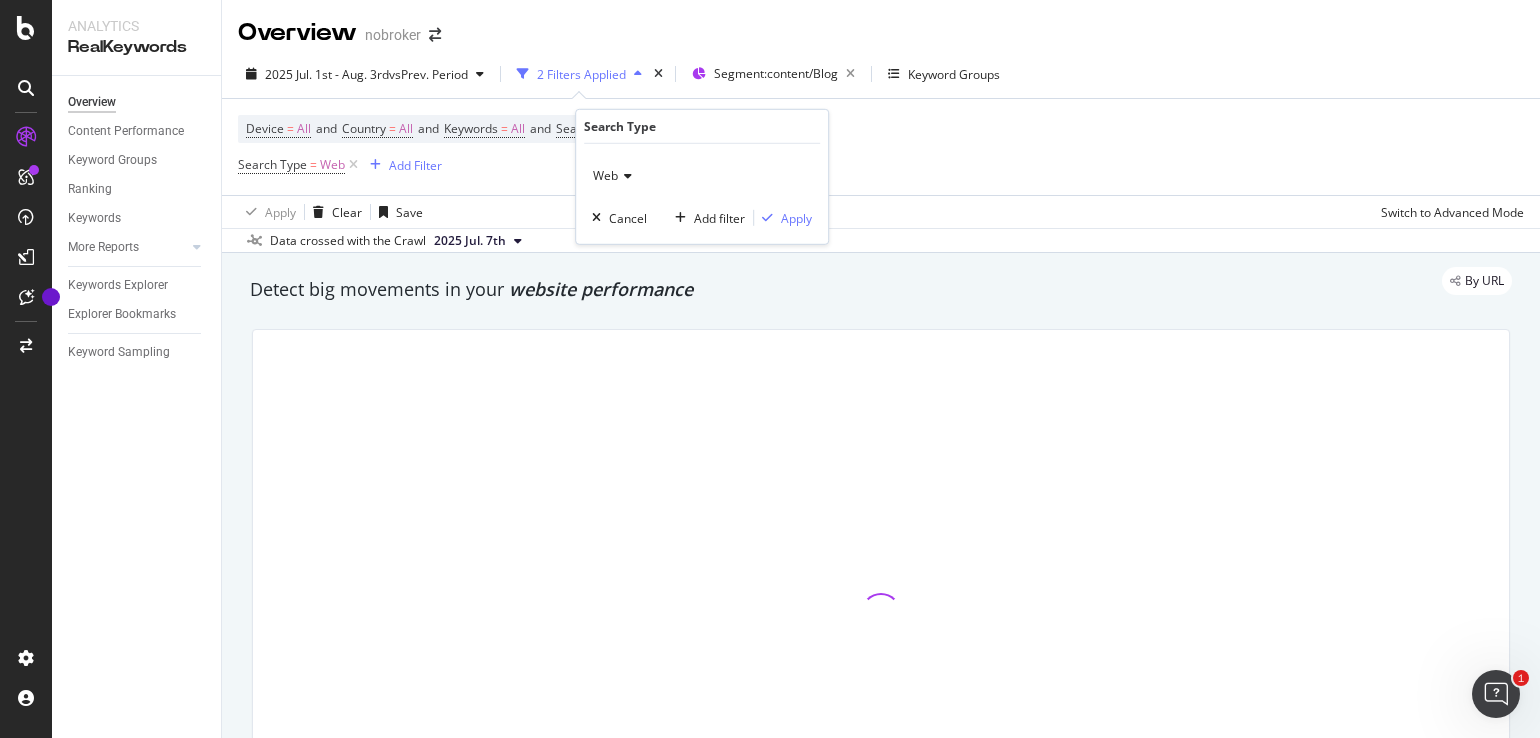 click on "Web" at bounding box center (605, 175) 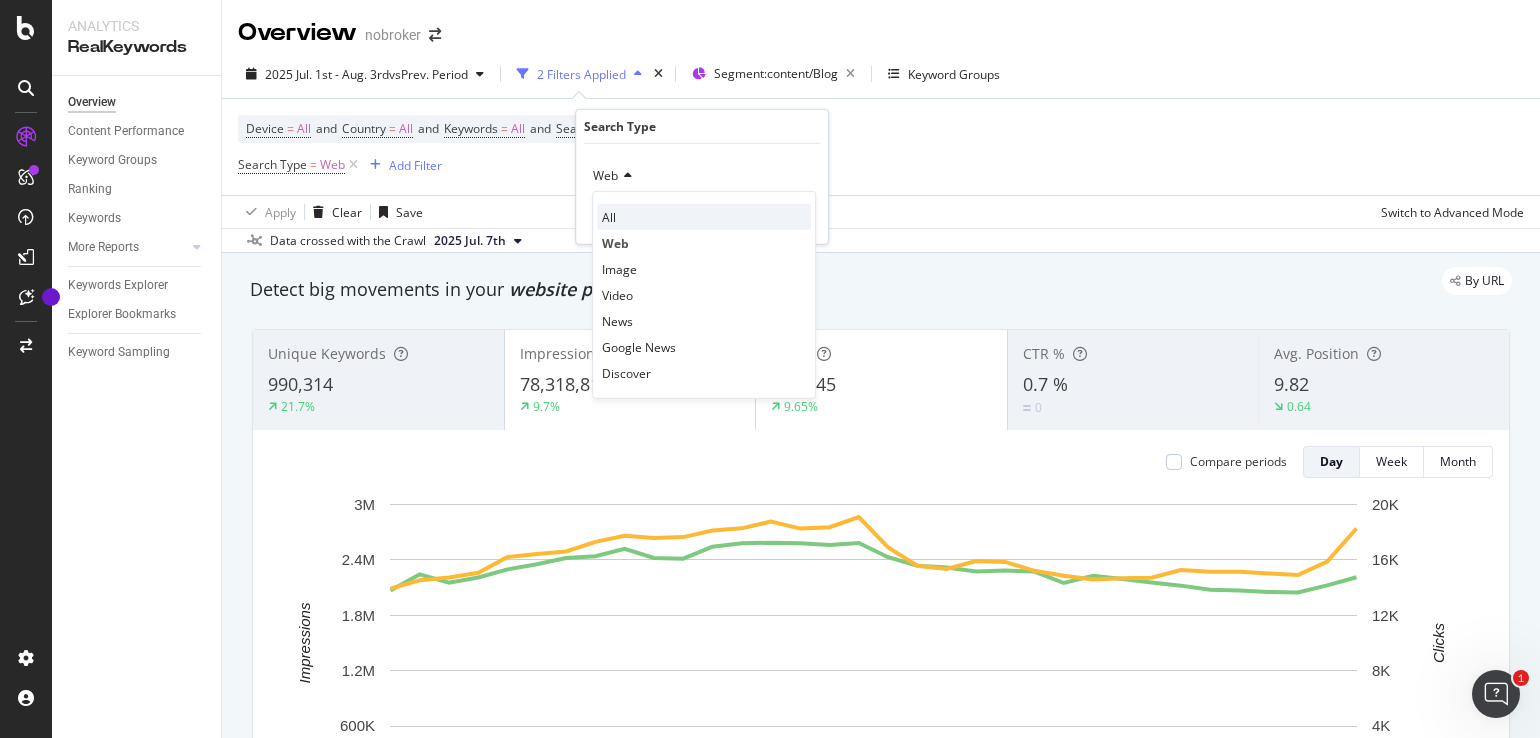 click on "All" at bounding box center (704, 217) 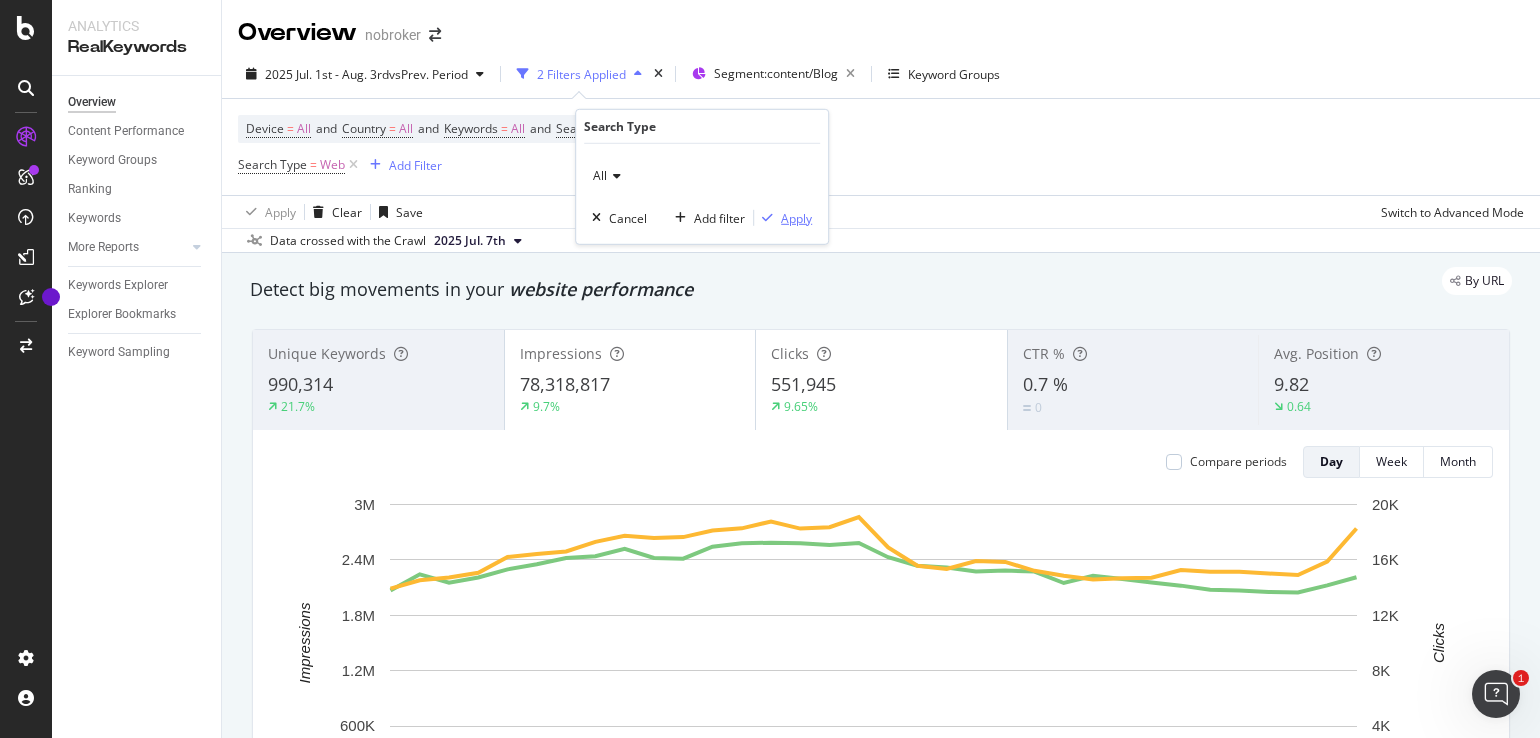 click at bounding box center [767, 218] 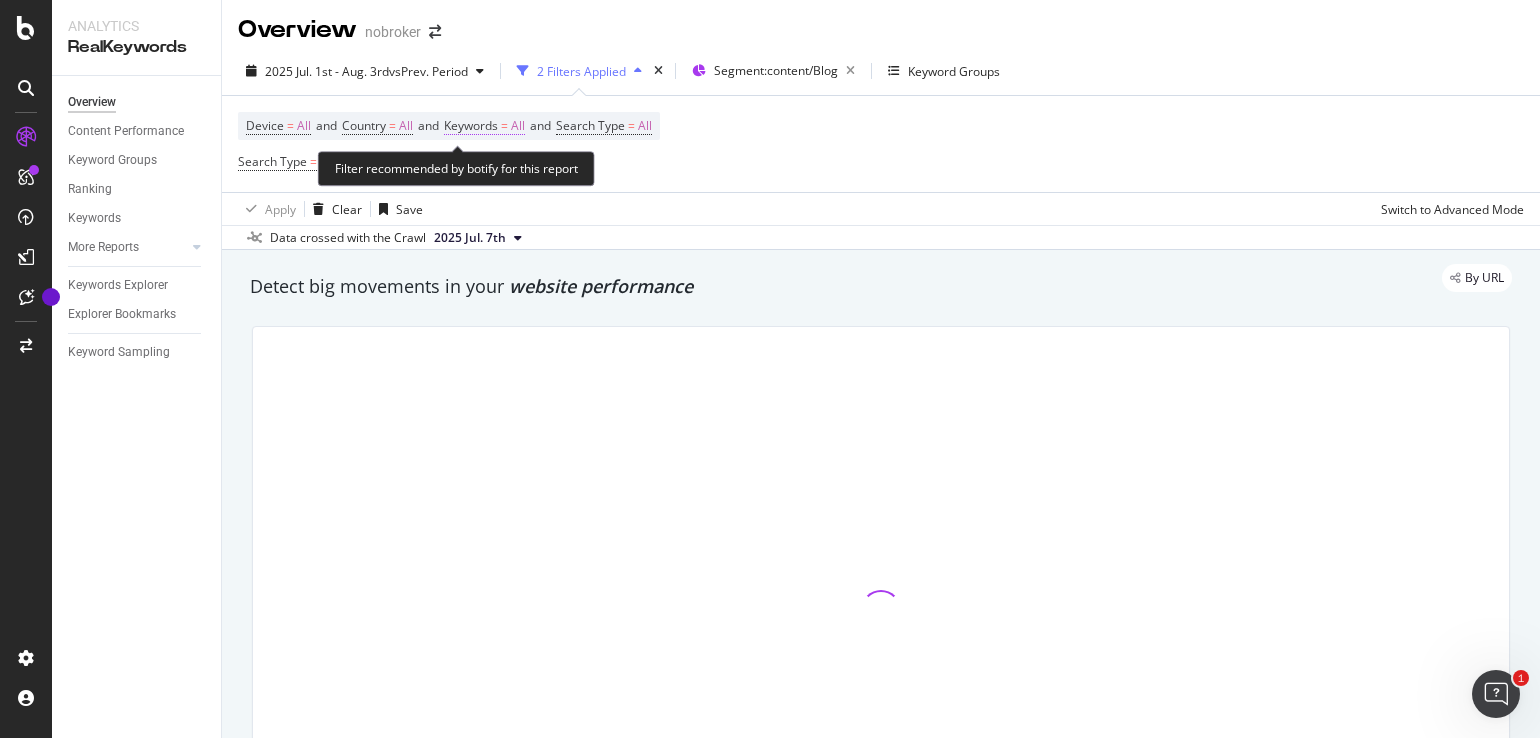 scroll, scrollTop: 0, scrollLeft: 0, axis: both 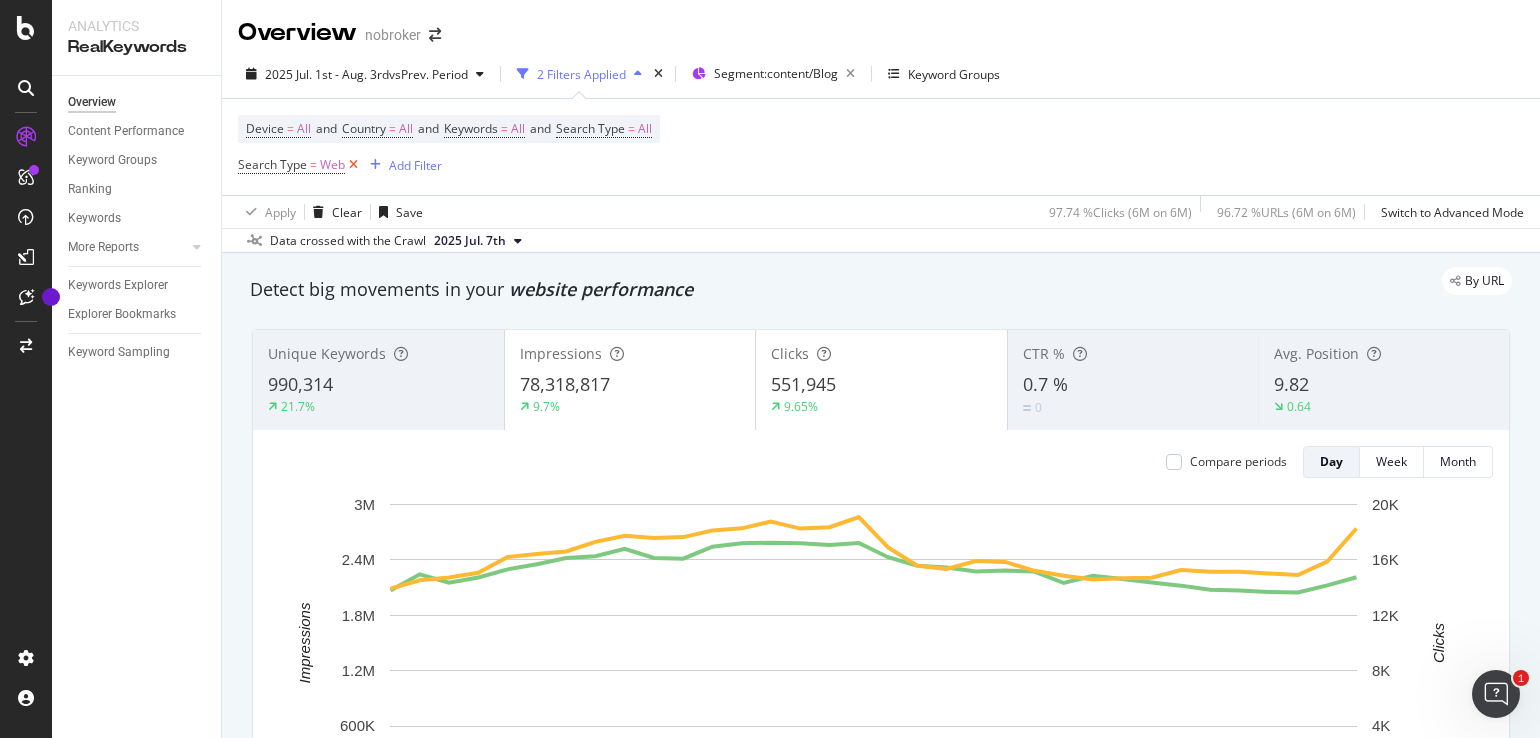 click at bounding box center [353, 165] 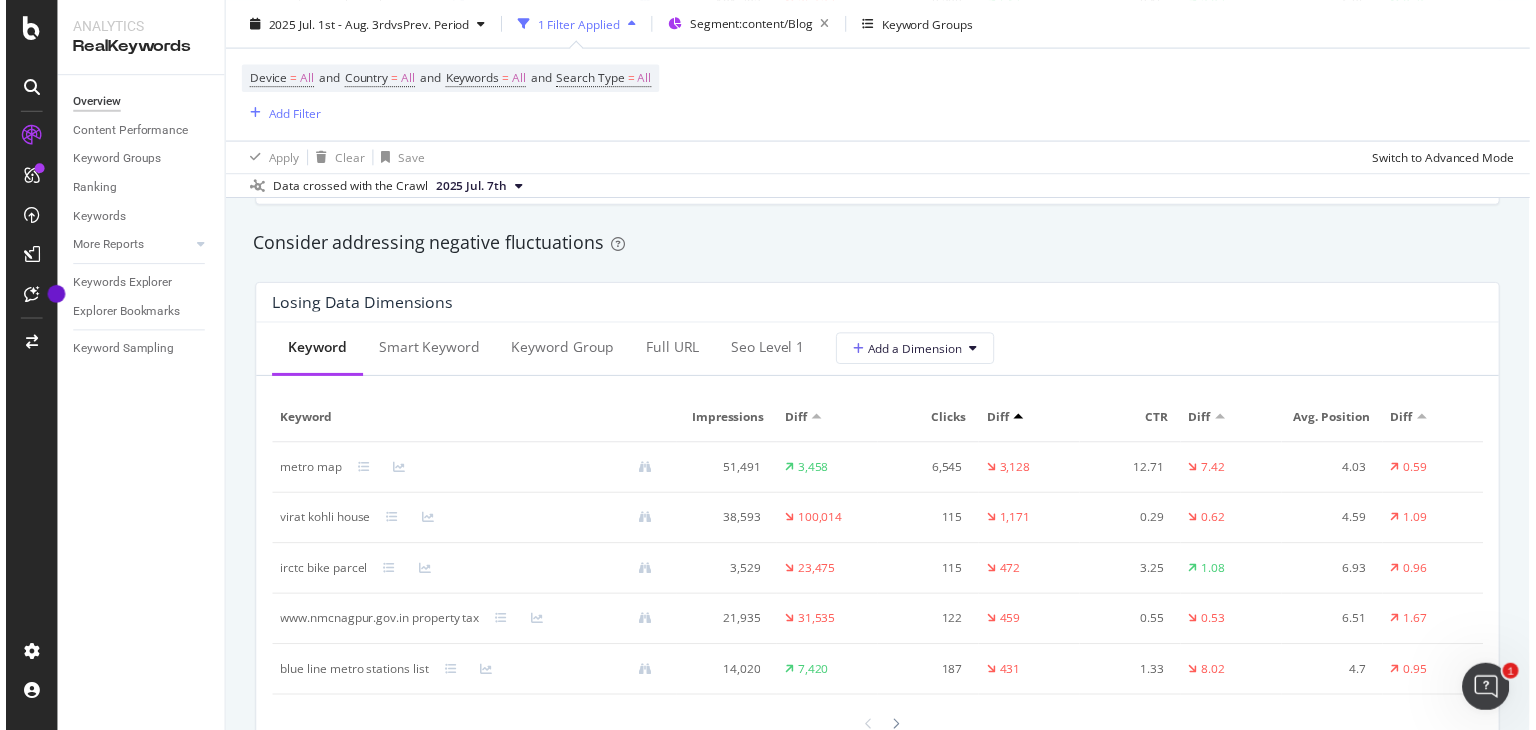 scroll, scrollTop: 2322, scrollLeft: 0, axis: vertical 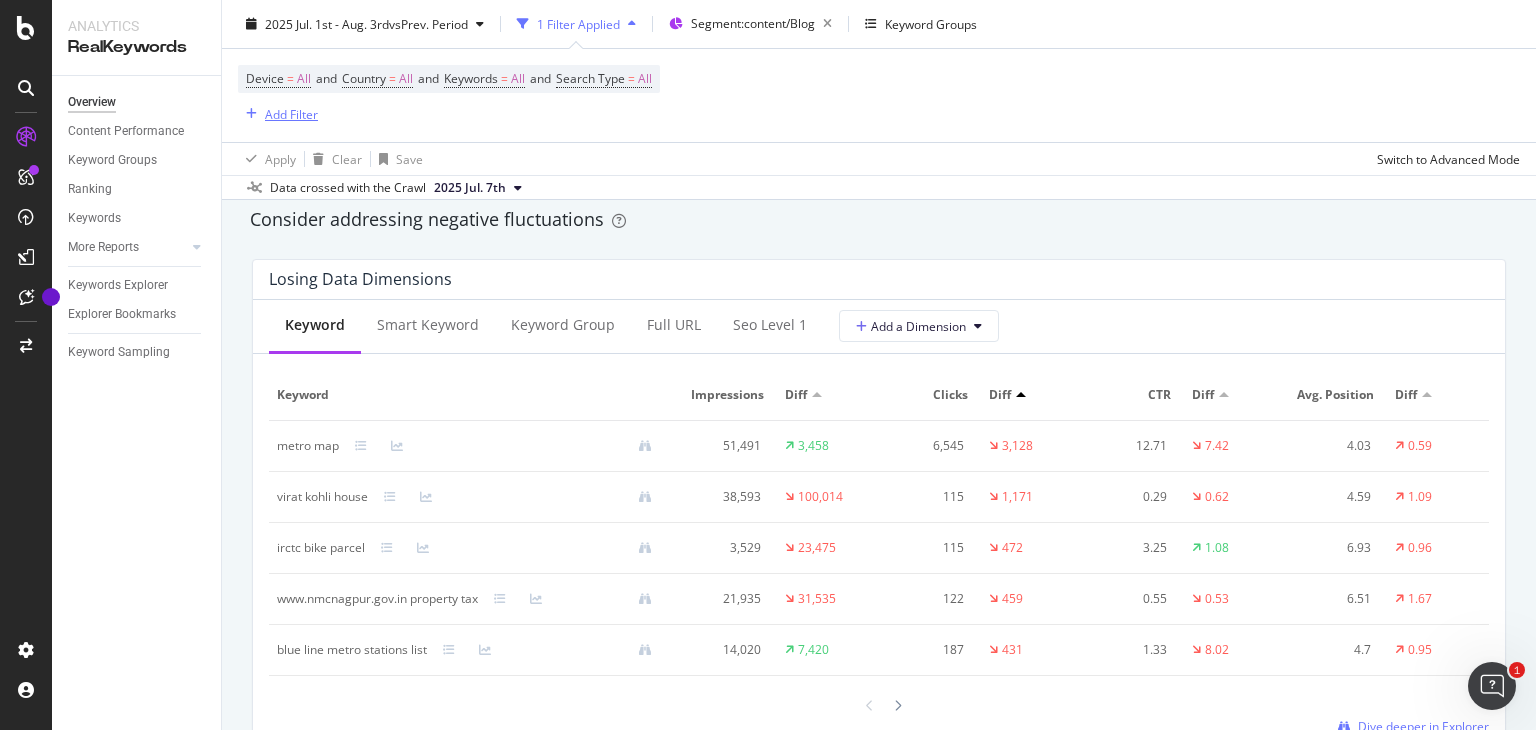 click on "Add Filter" at bounding box center (291, 113) 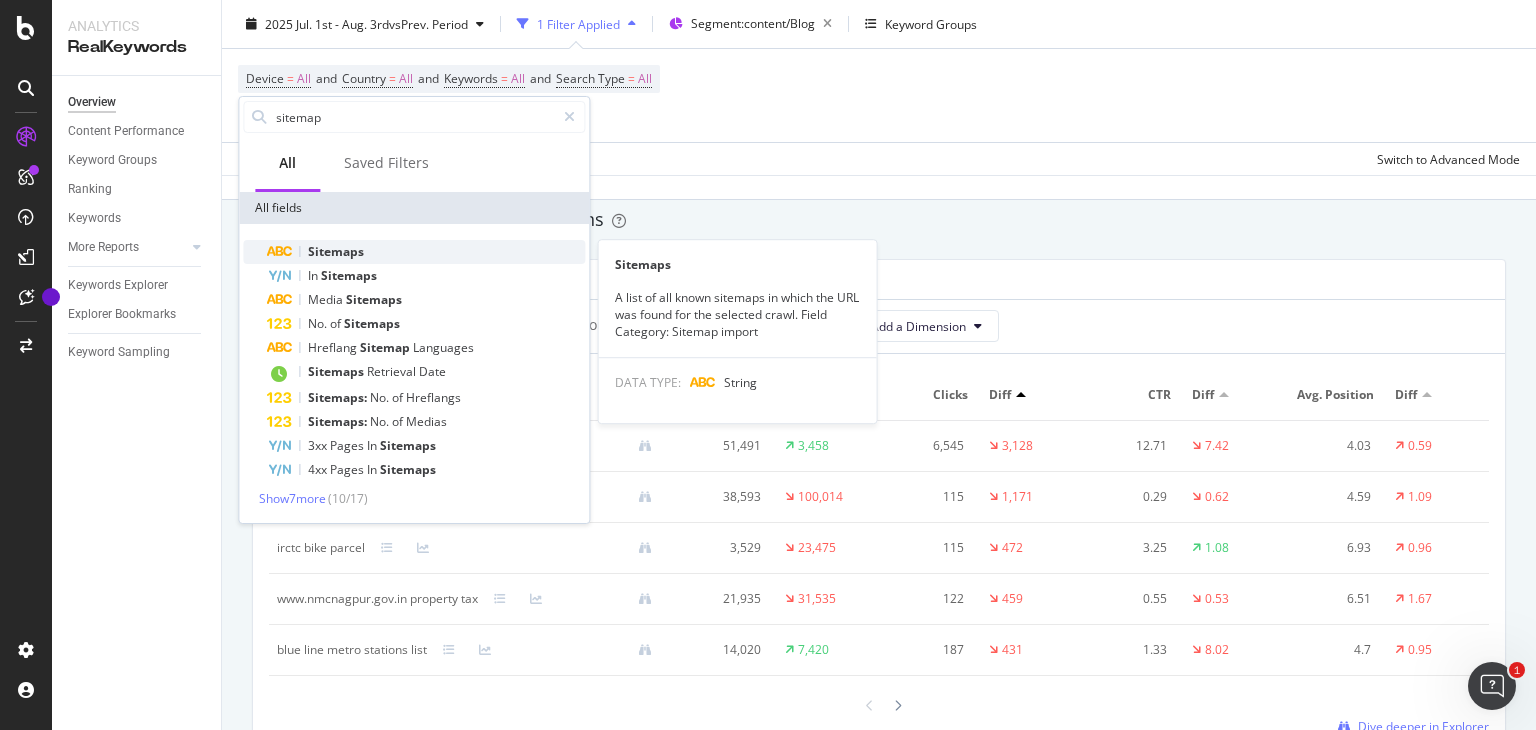 type on "sitemap" 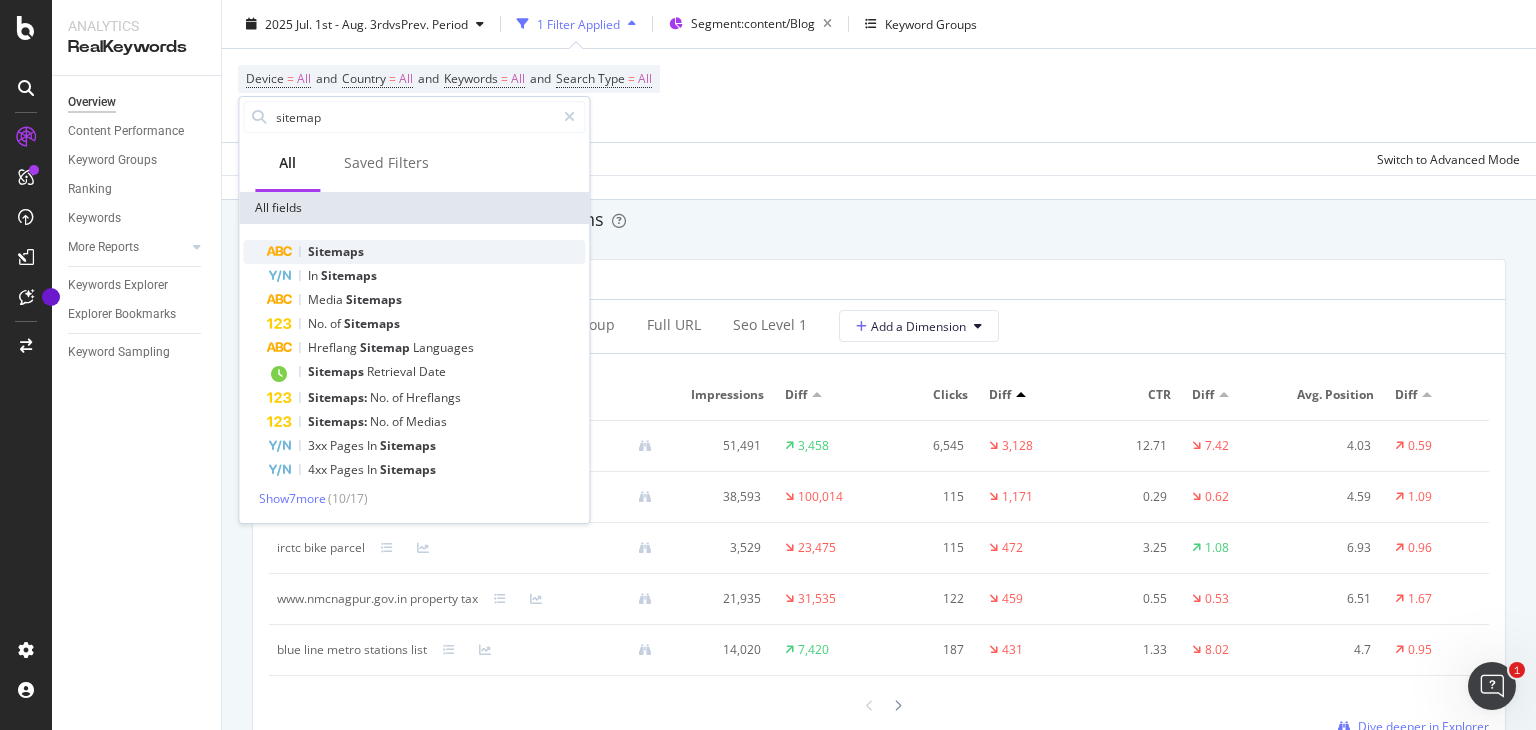 click on "Sitemaps" at bounding box center (336, 251) 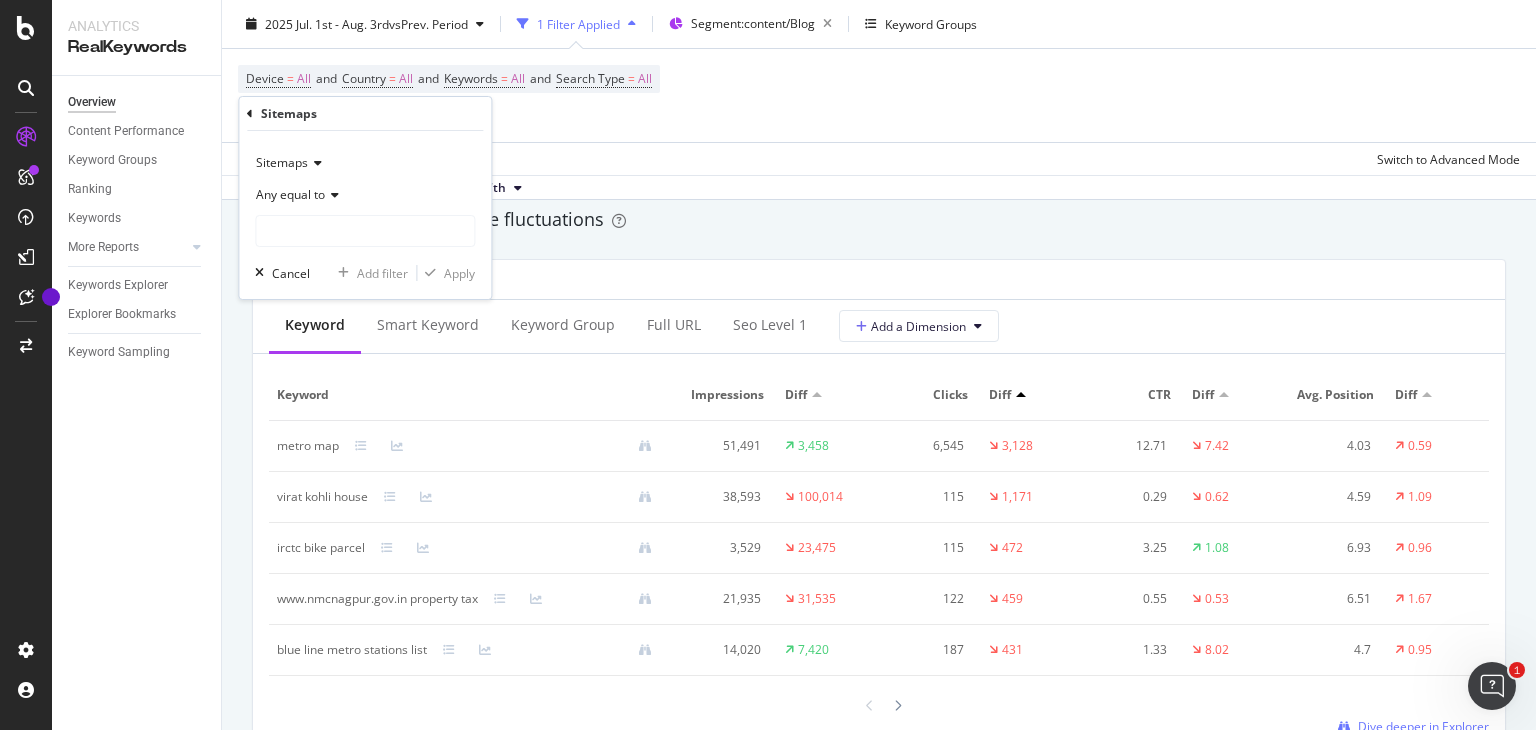 click on "Any equal to" at bounding box center [290, 194] 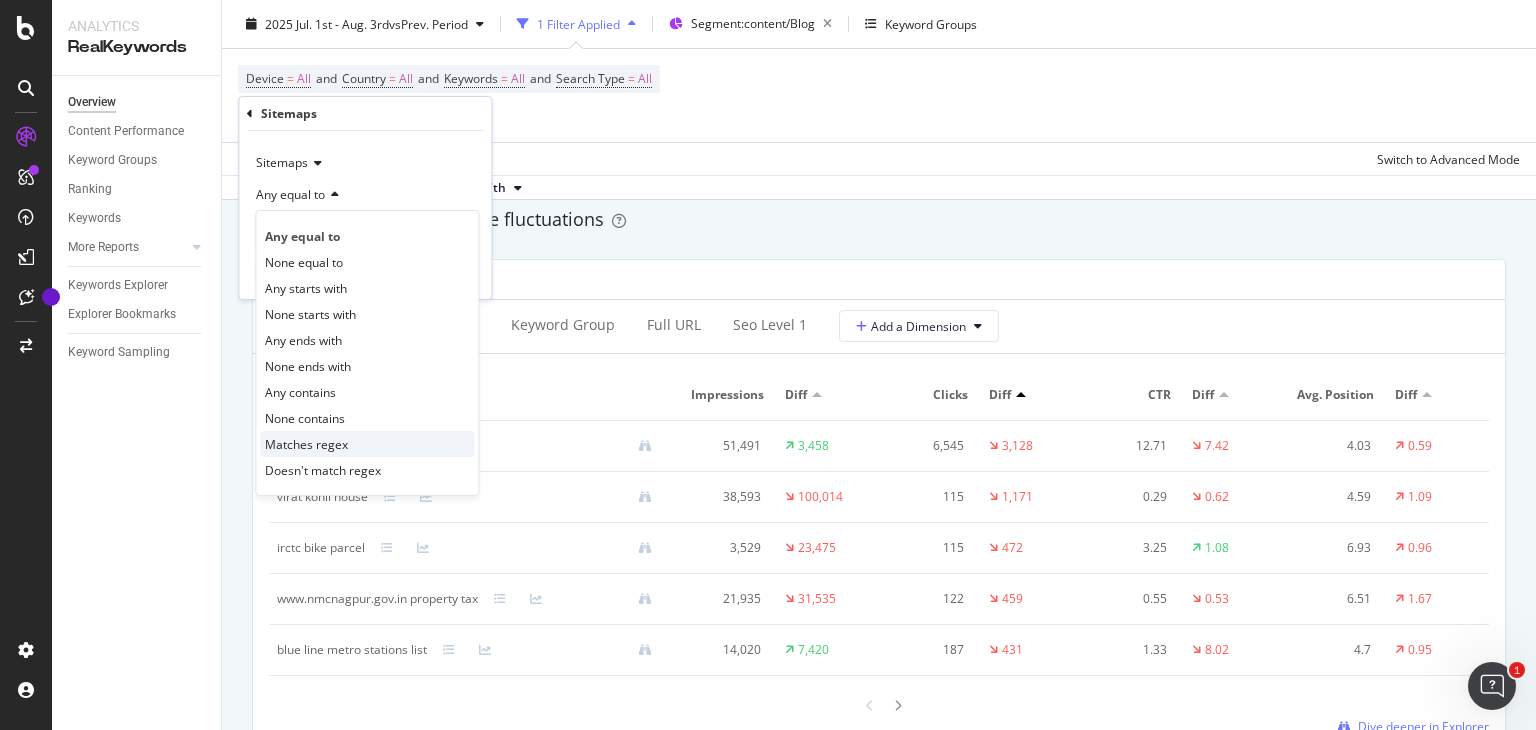 click on "Matches regex" at bounding box center [306, 444] 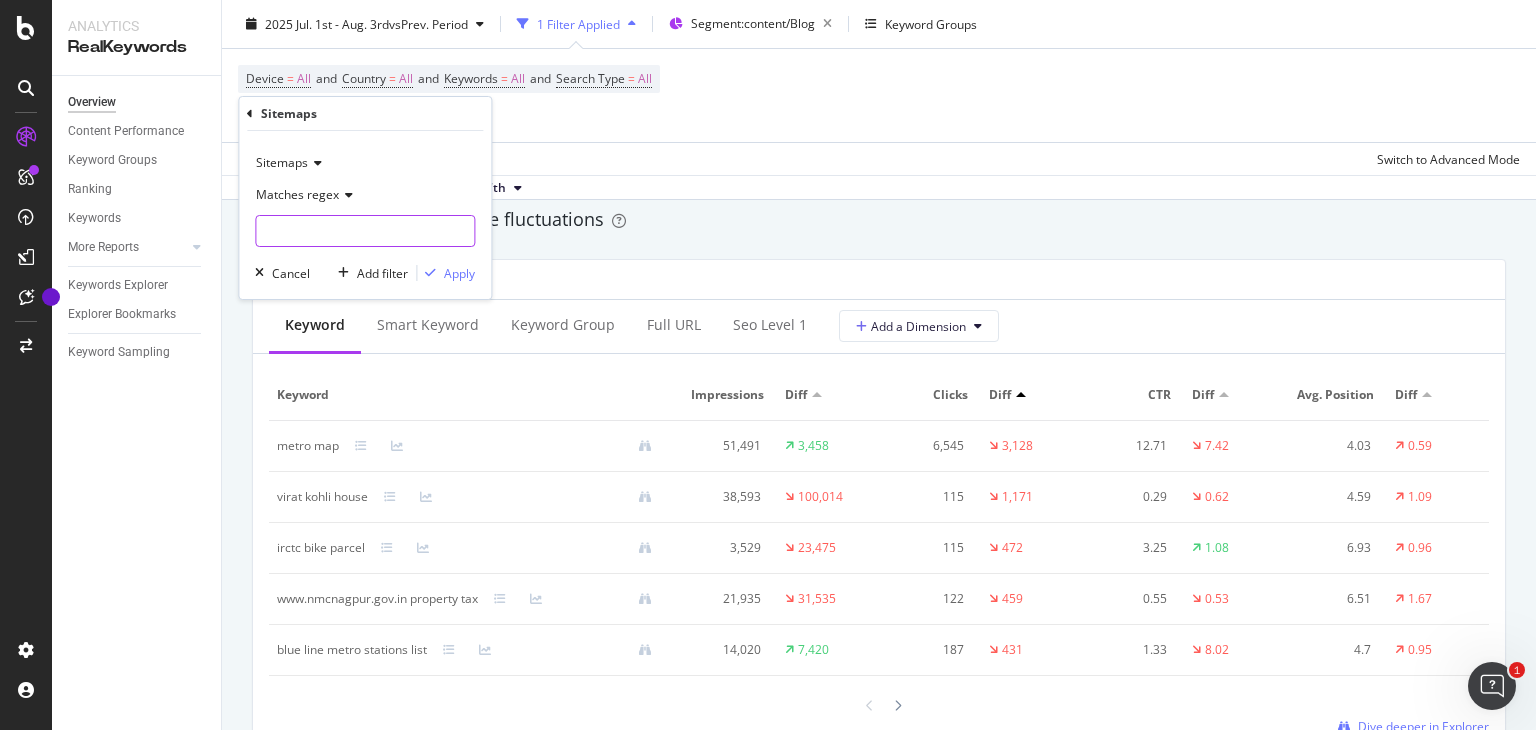 click at bounding box center [365, 231] 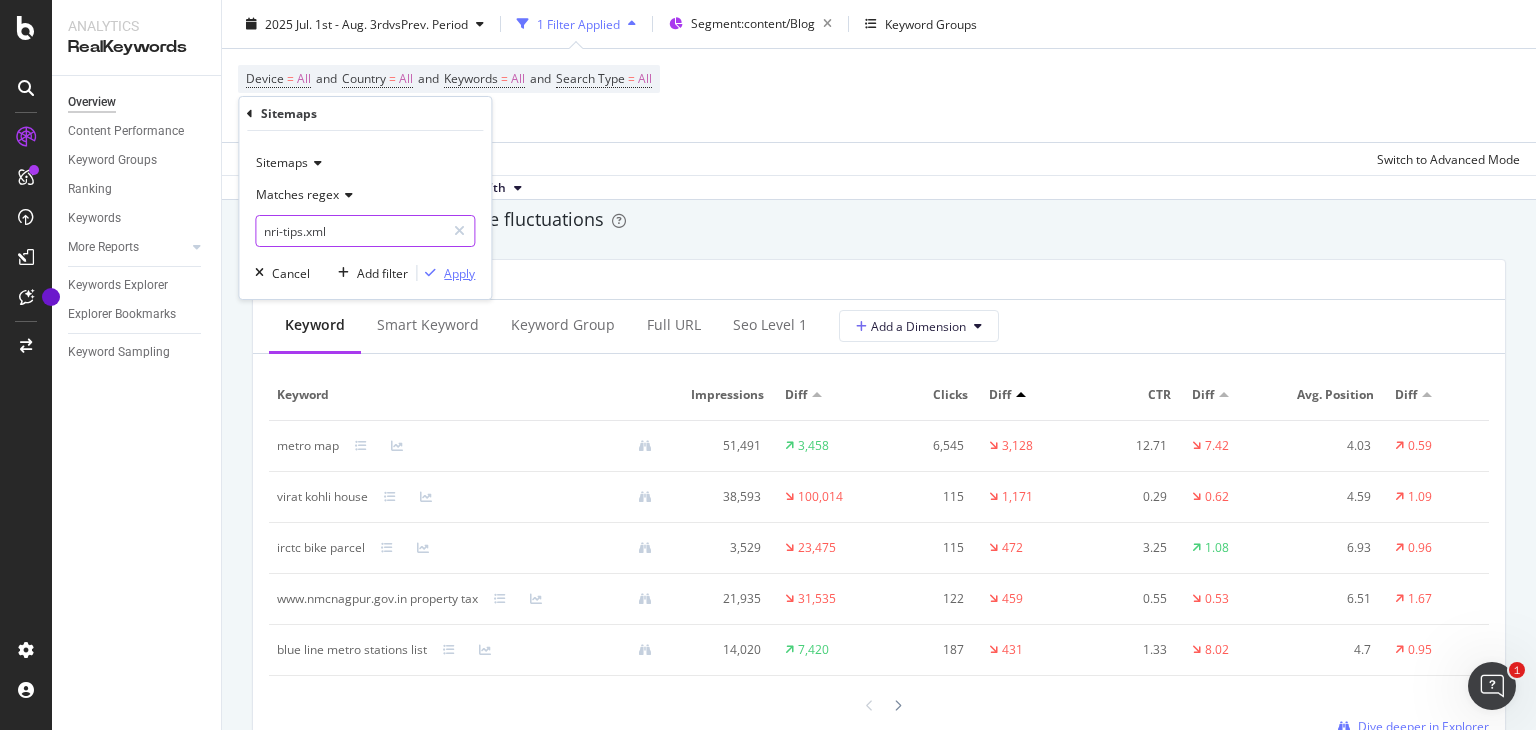 type on "nri-tips.xml" 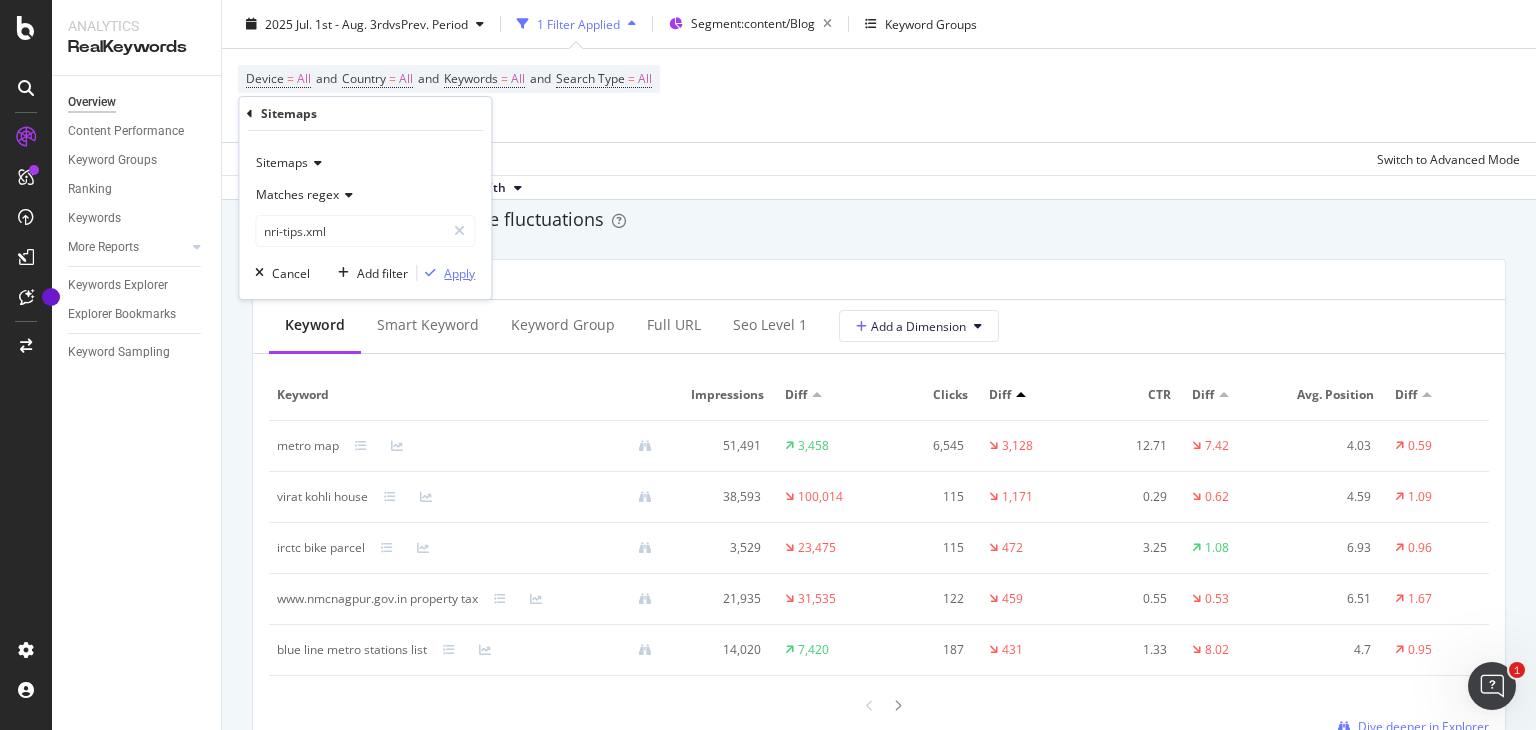 click on "Apply" at bounding box center (459, 273) 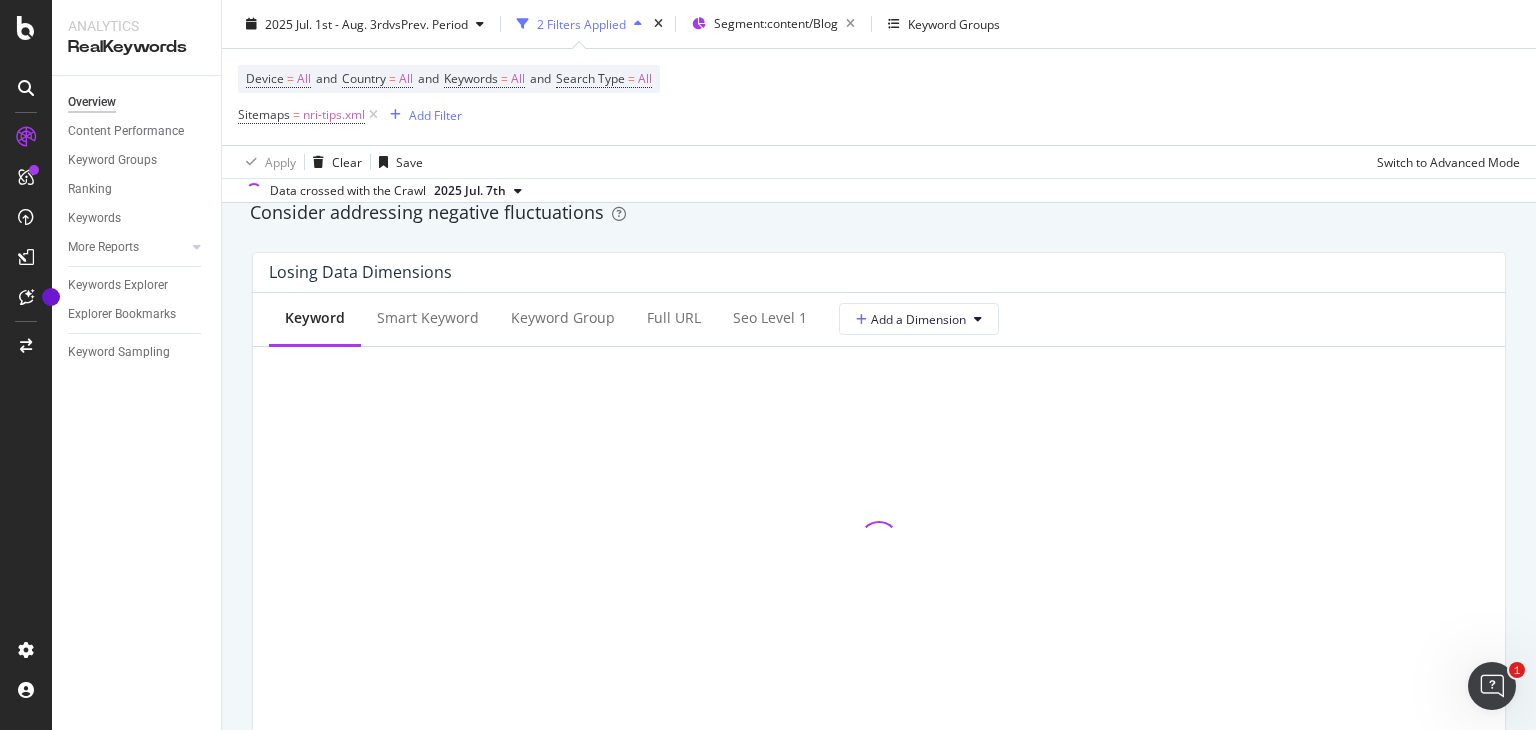 scroll, scrollTop: 2324, scrollLeft: 0, axis: vertical 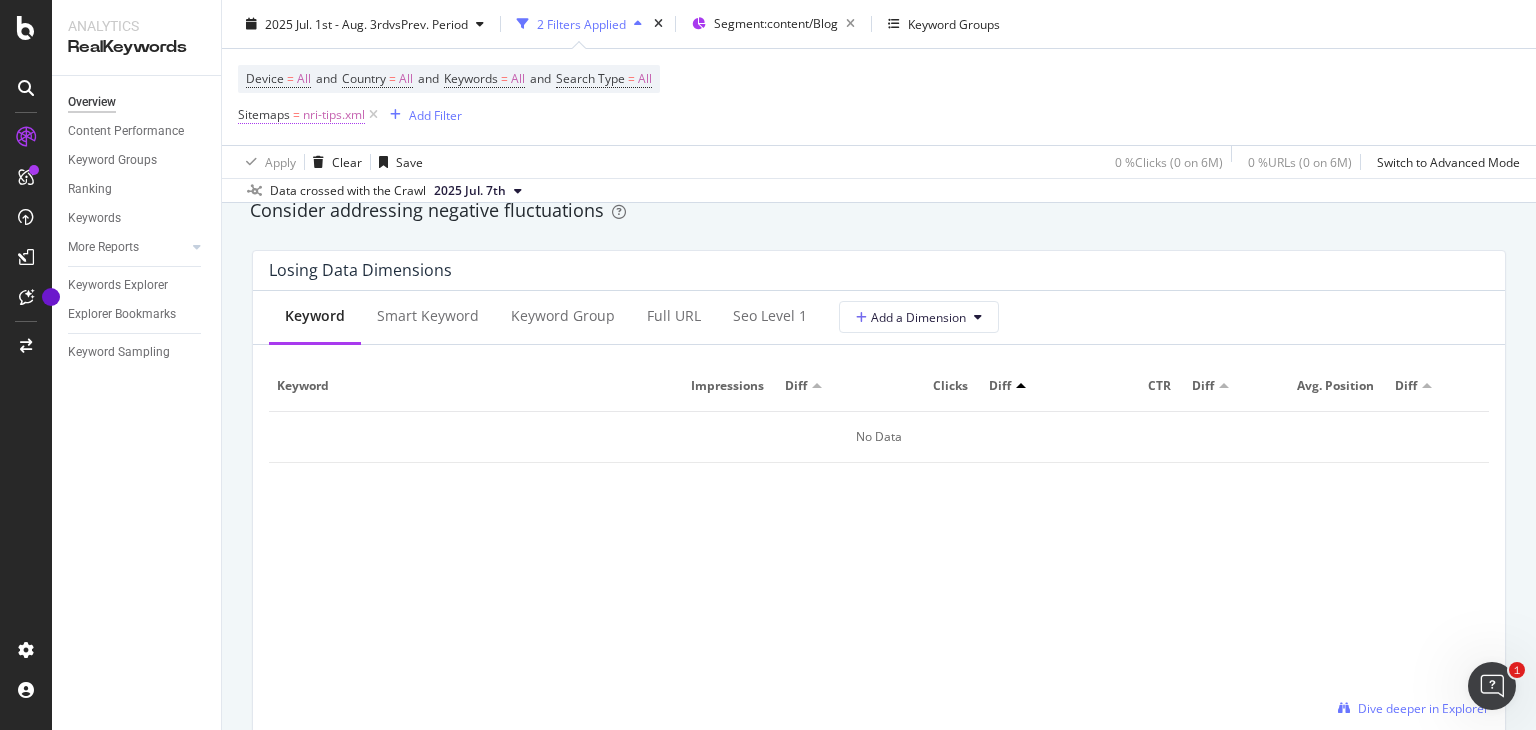 click on "nri-tips.xml" at bounding box center (334, 115) 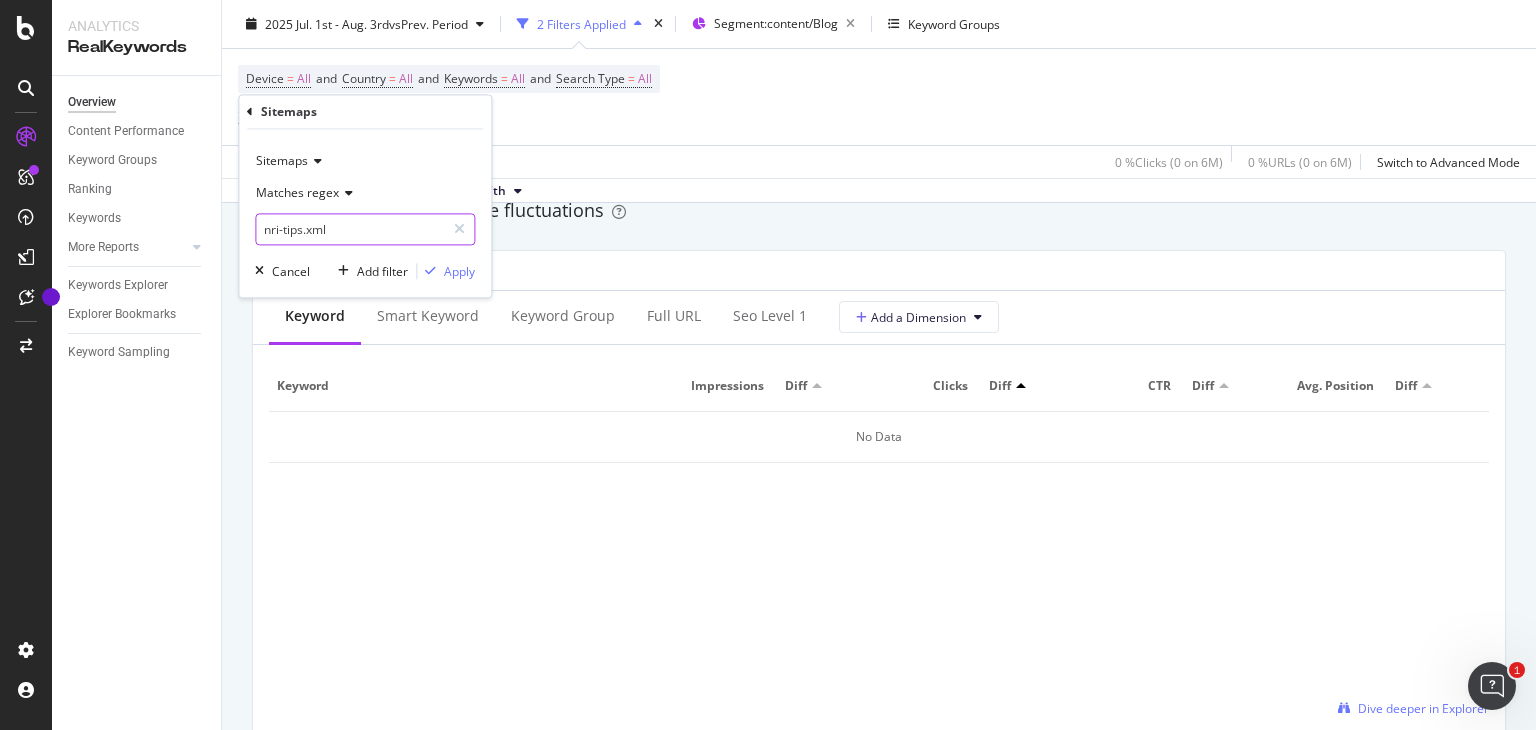 click on "nri-tips.xml" at bounding box center (350, 230) 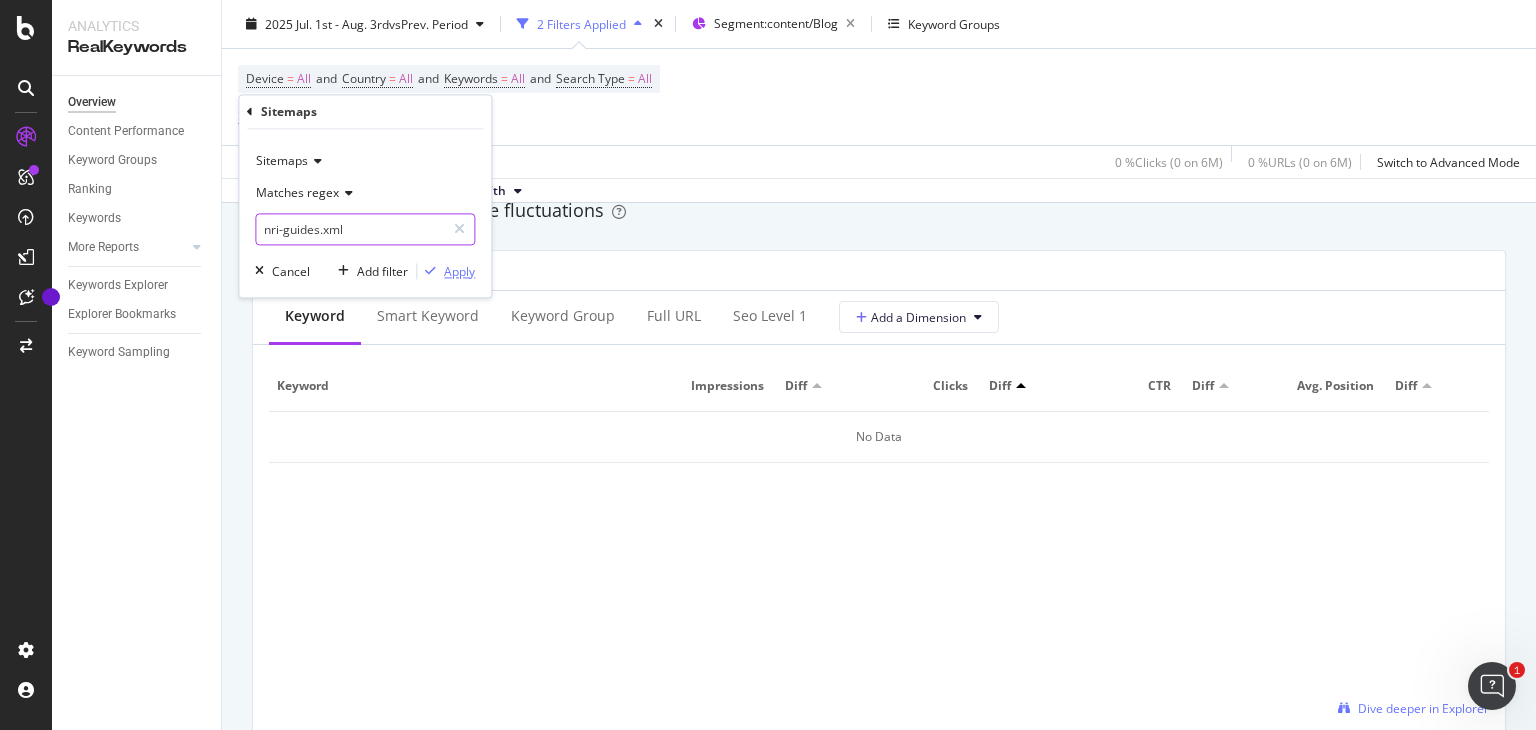 type on "nri-guides.xml" 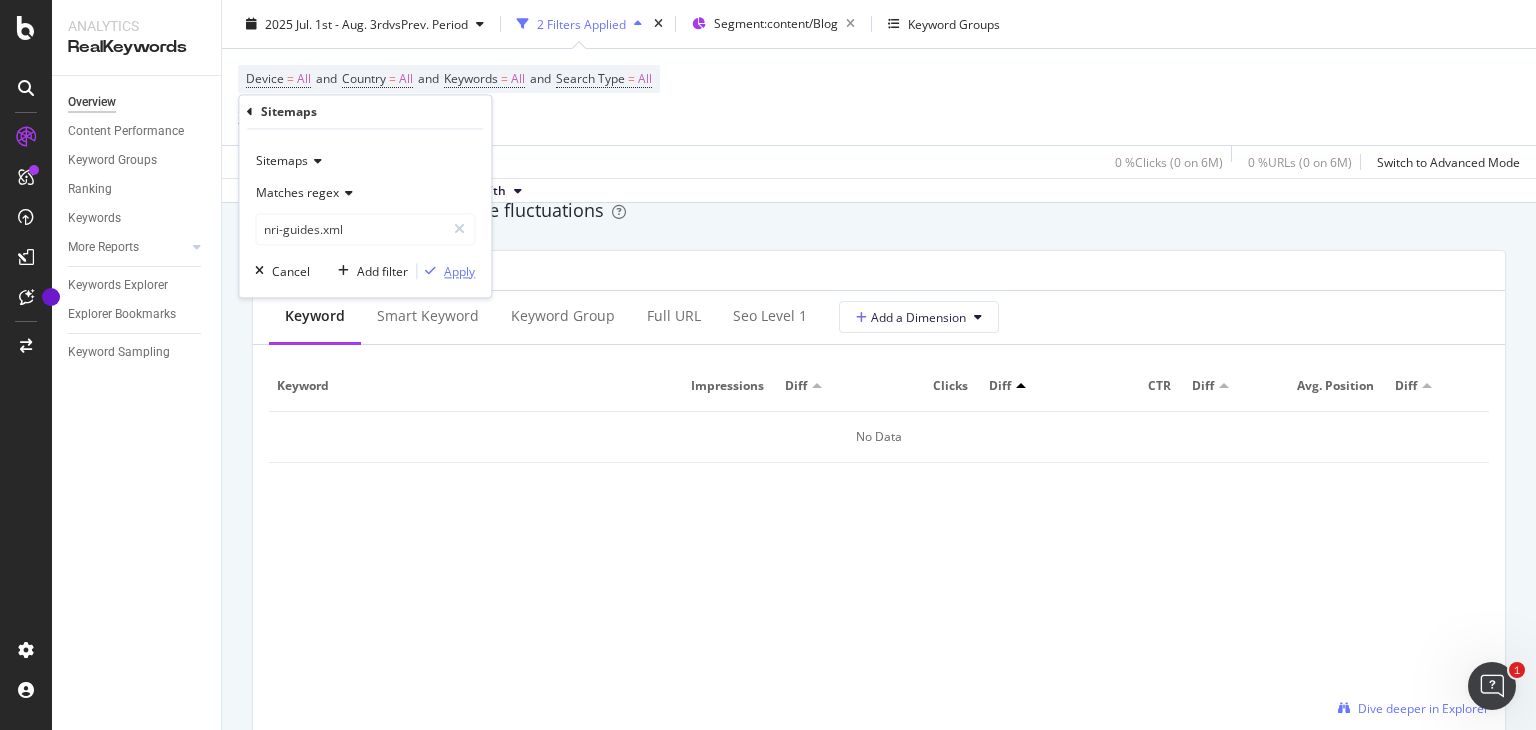 click on "Apply" at bounding box center (459, 271) 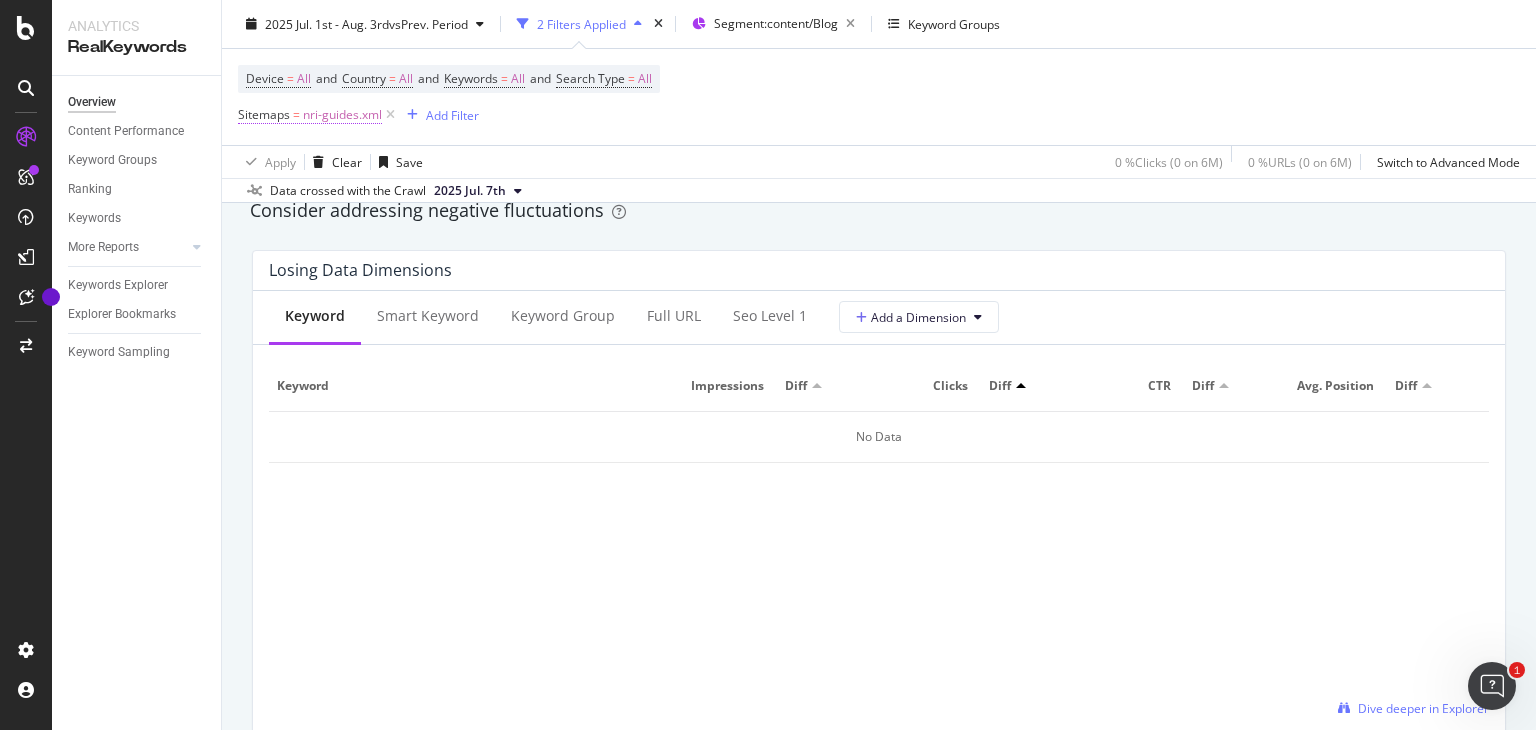 click on "nri-guides.xml" at bounding box center (342, 115) 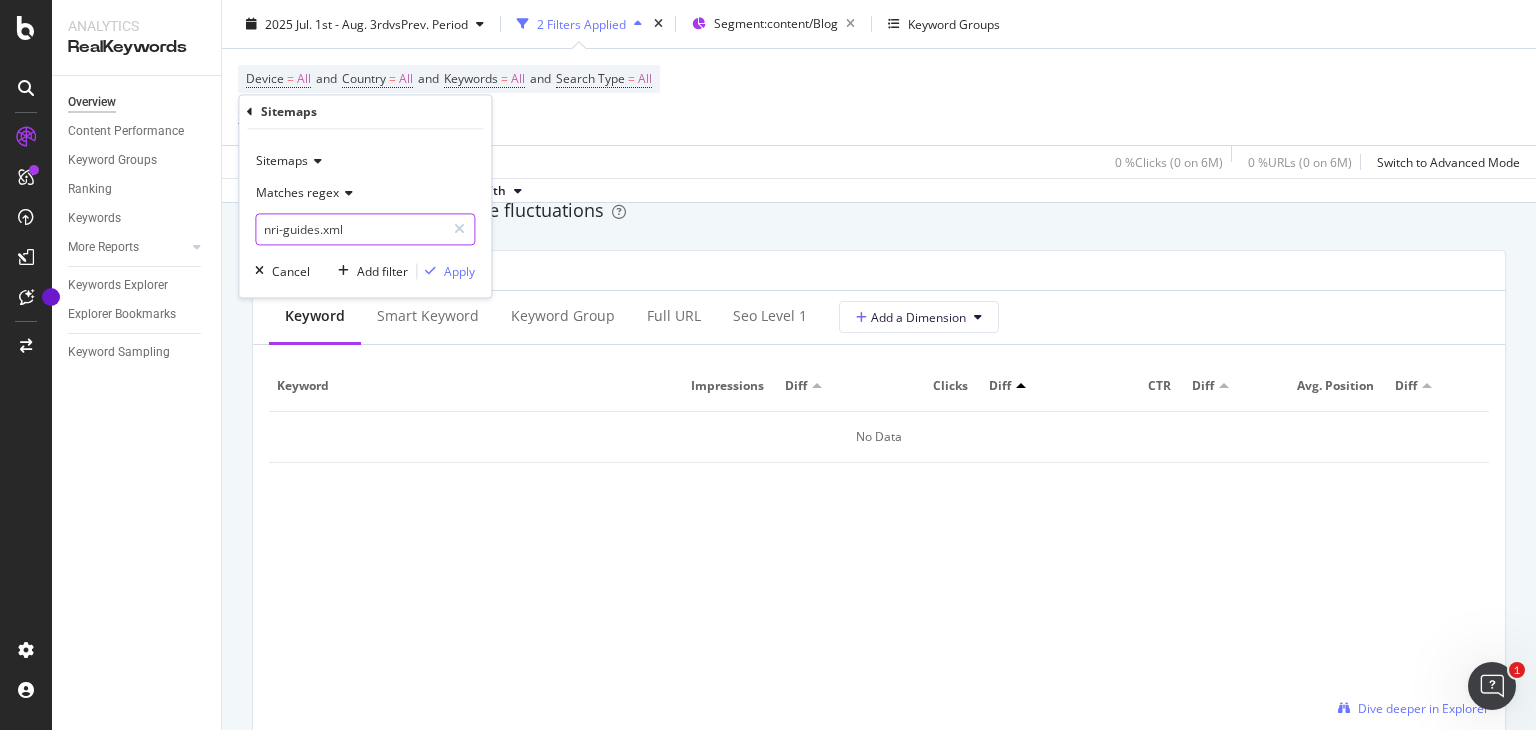 click on "nri-guides.xml" at bounding box center (350, 230) 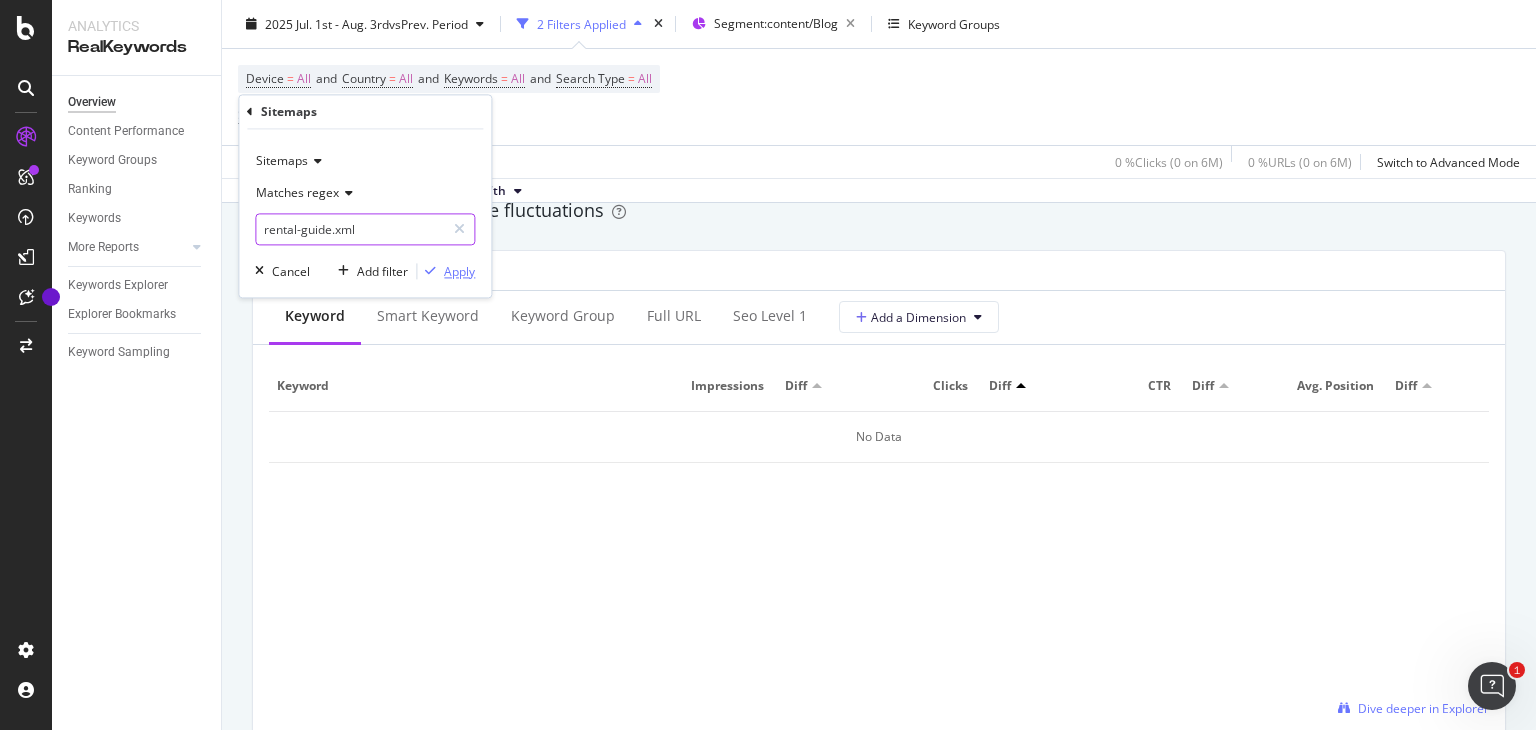 type on "rental-guide.xml" 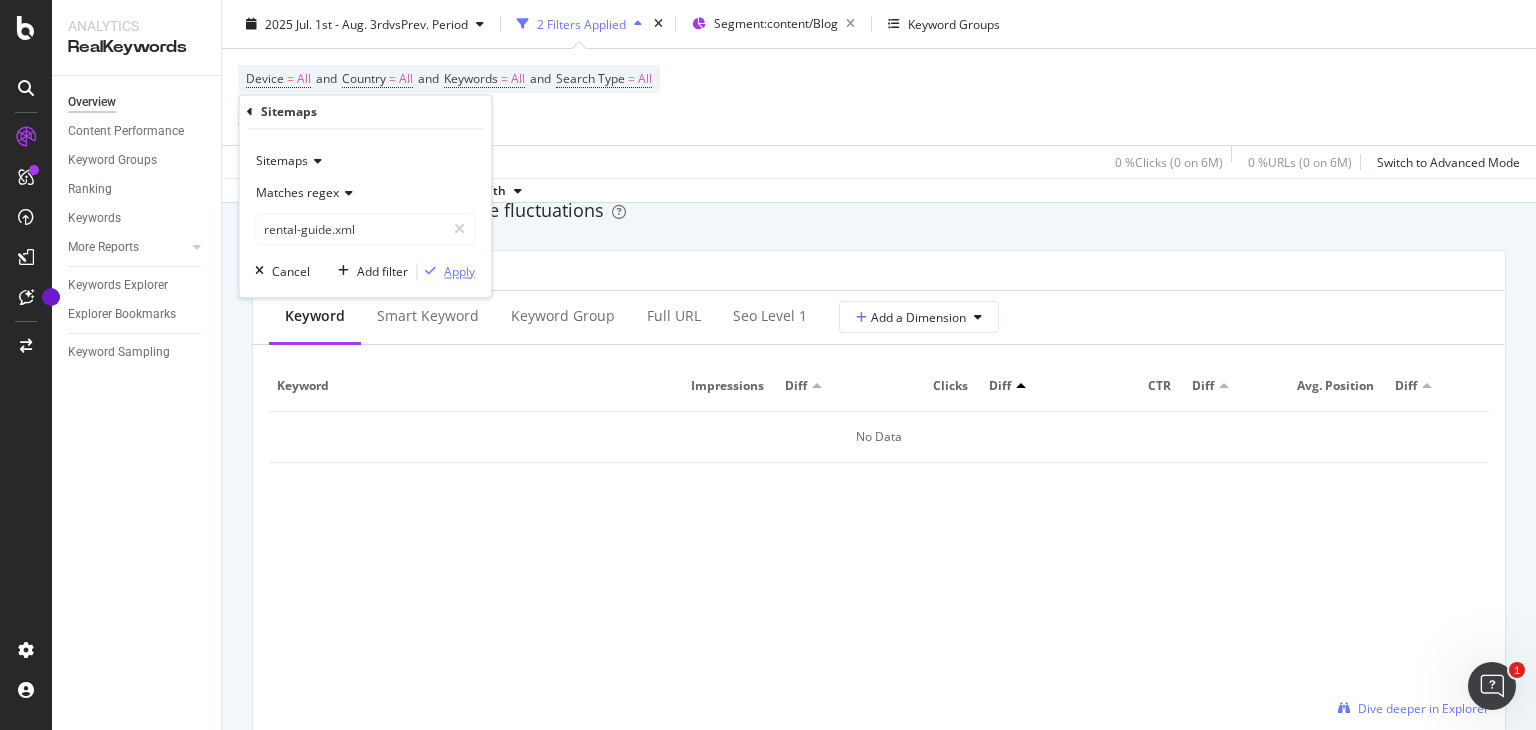 click on "Apply" at bounding box center (459, 271) 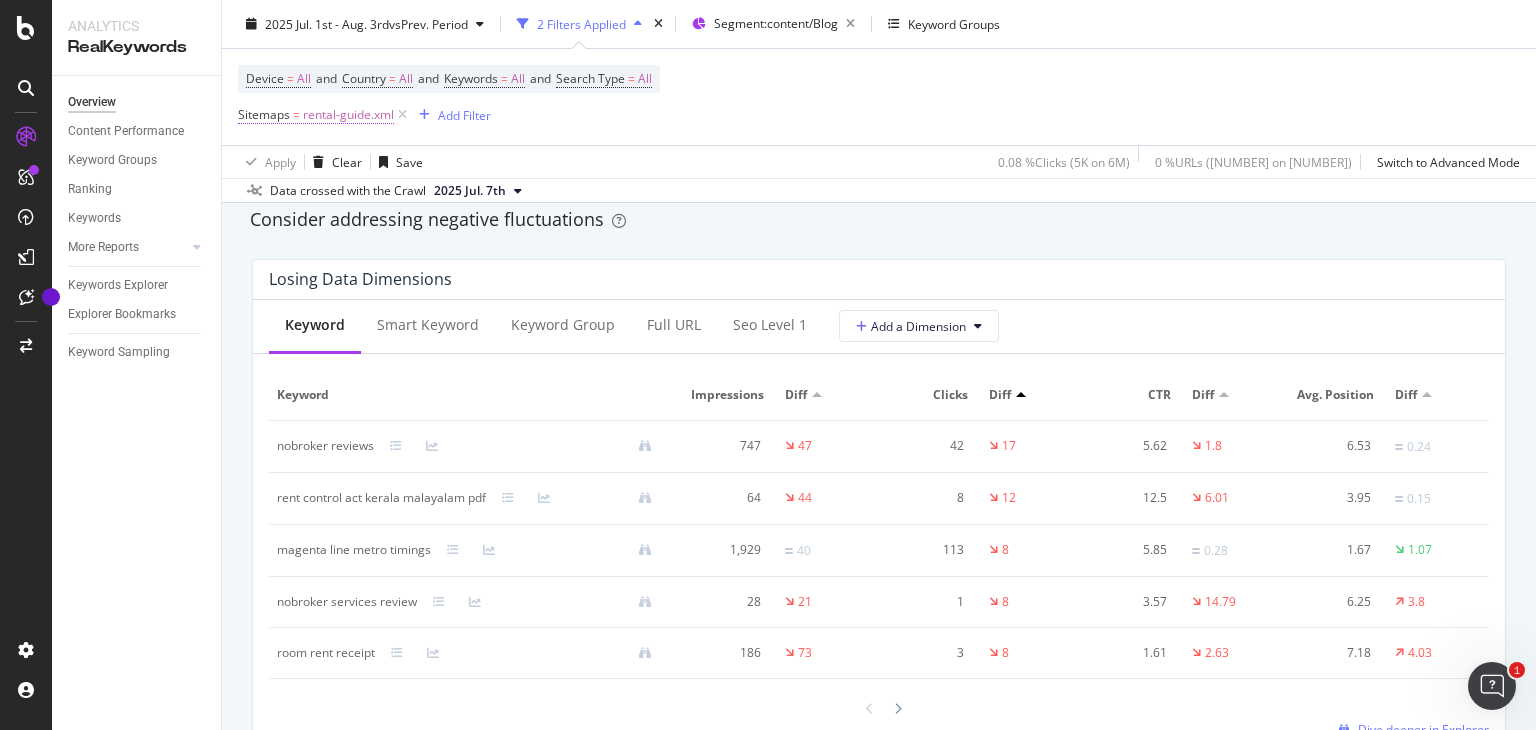 click on "rental-guide.xml" at bounding box center [348, 115] 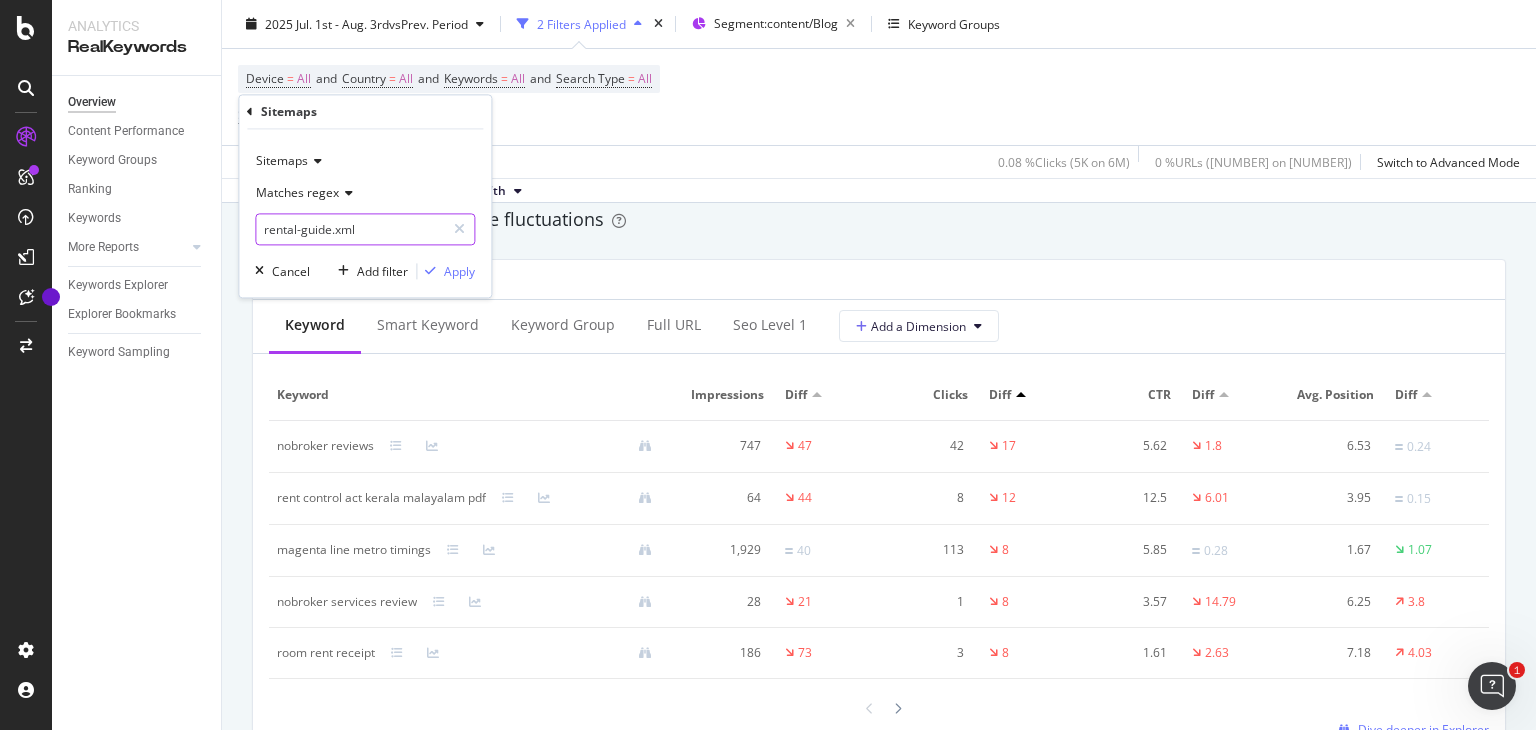 click on "rental-guide.xml" at bounding box center (350, 230) 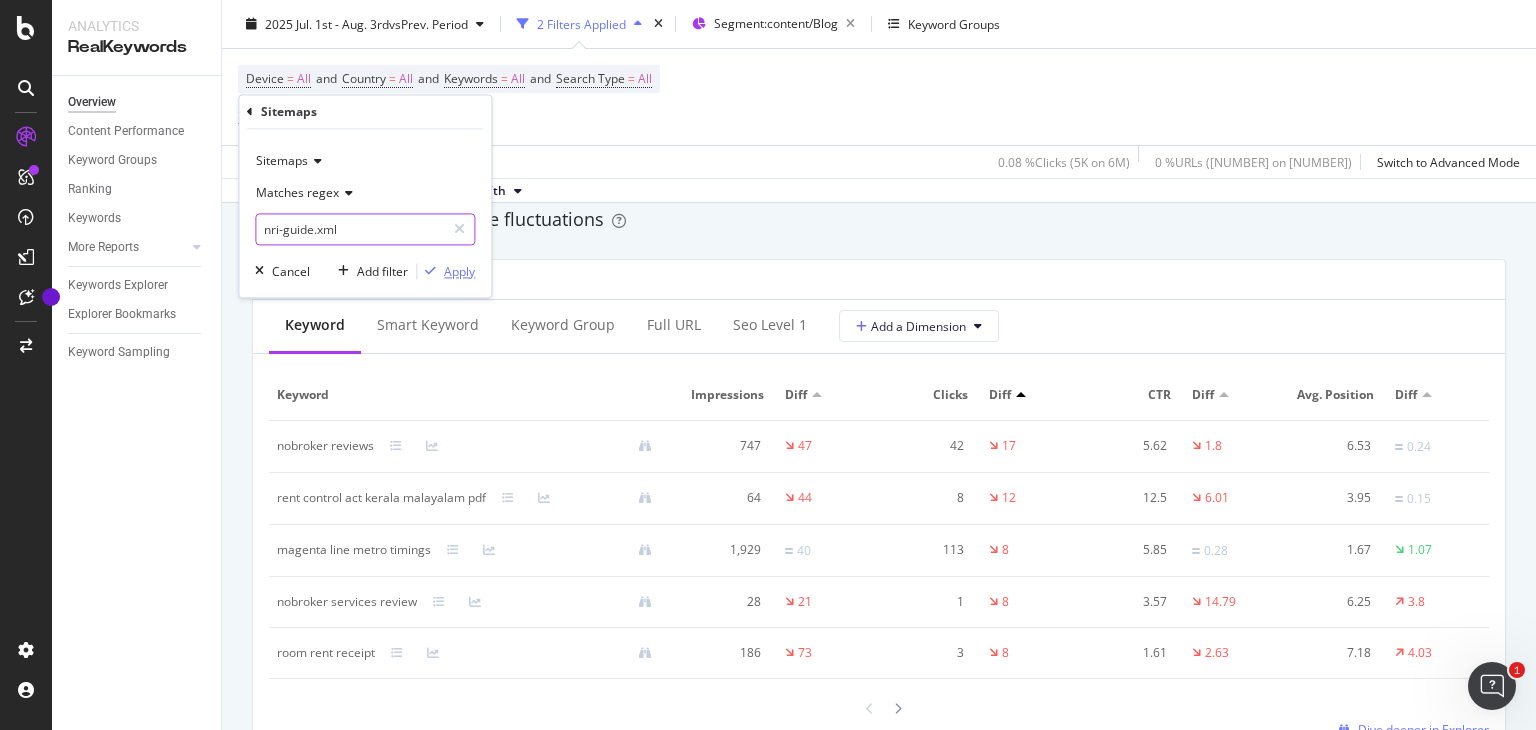 type on "nri-guide.xml" 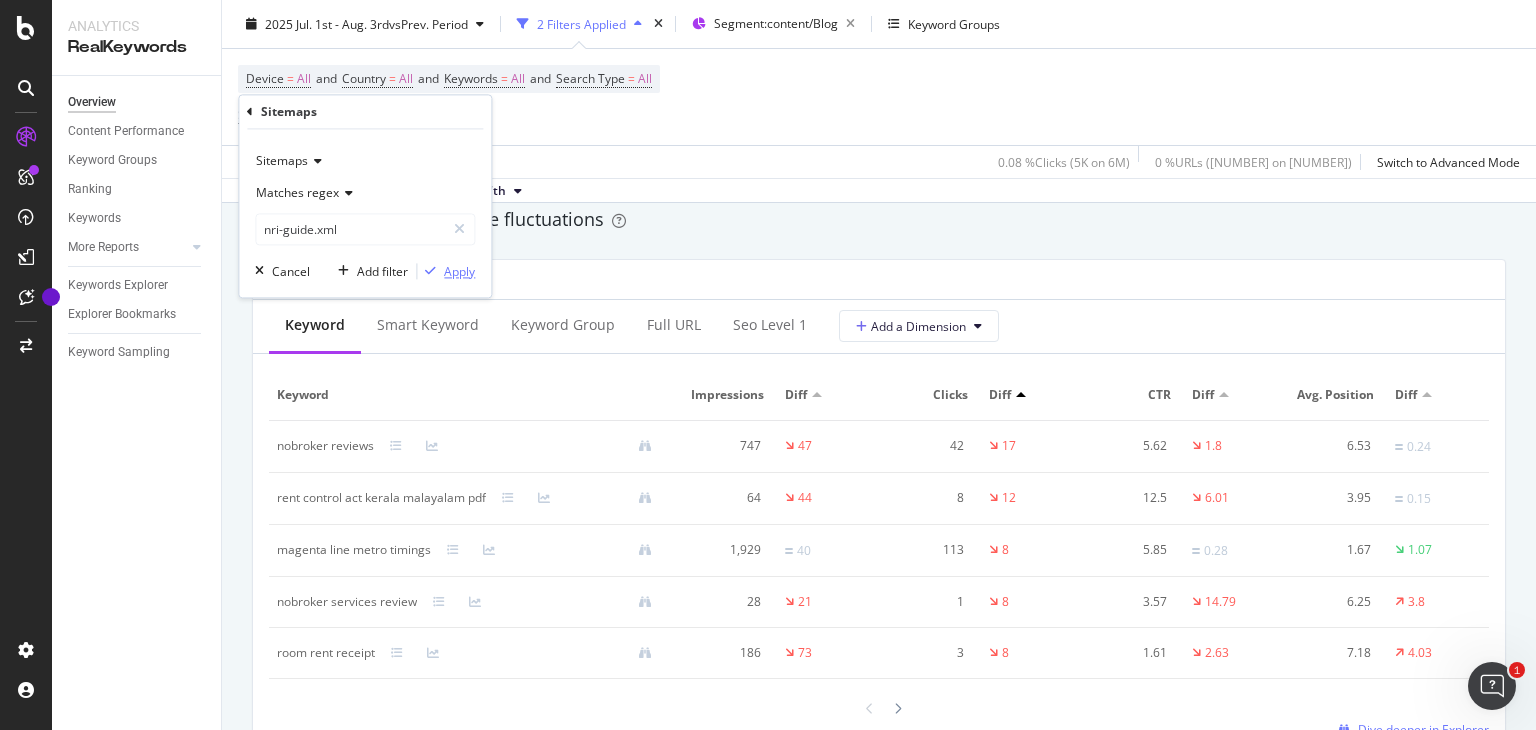 click on "Apply" at bounding box center [446, 272] 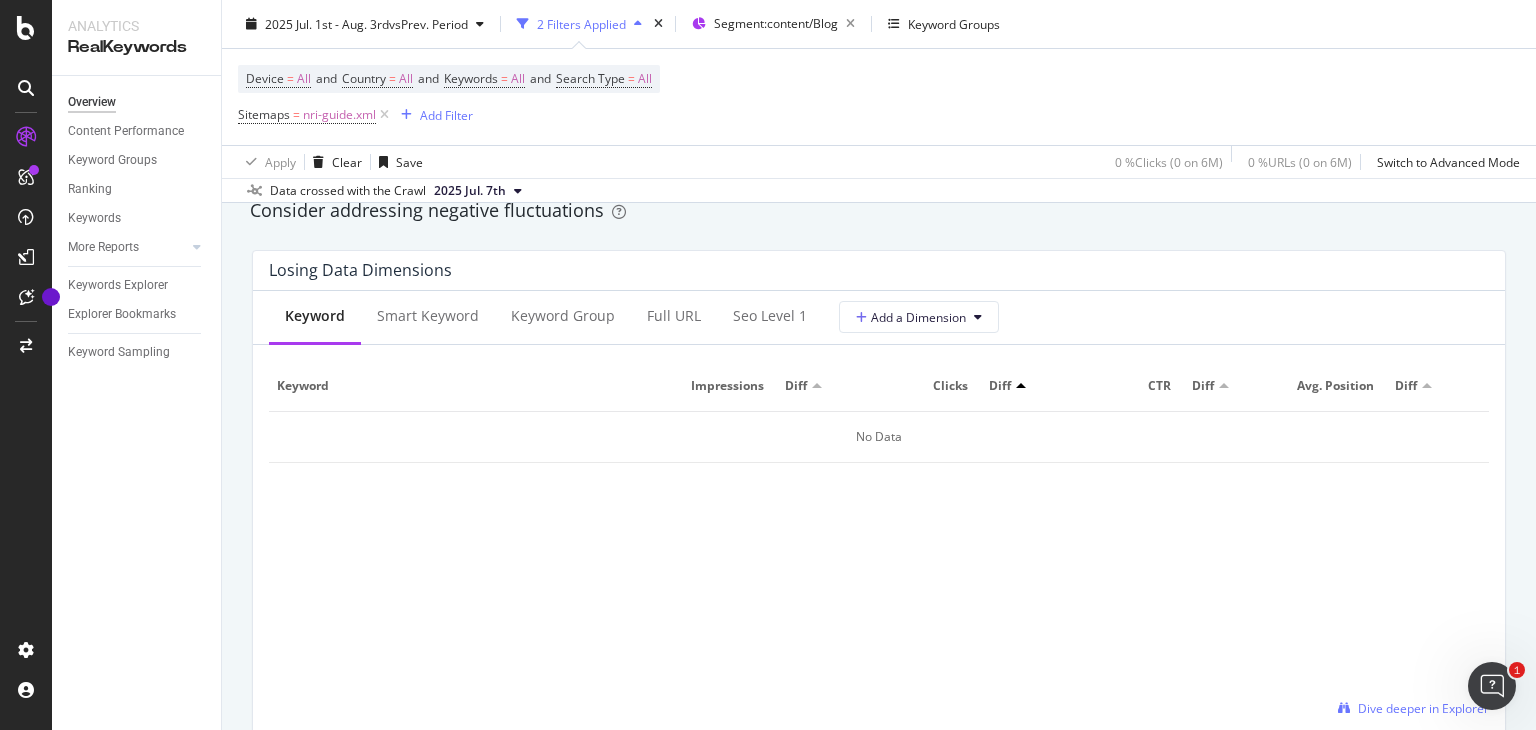 click on "Device   =     All  and  Country   =     All  and  Keywords   =     All  and  Search Type   =     All Sitemaps   =     nri-guide.xml Add Filter" at bounding box center (879, 97) 